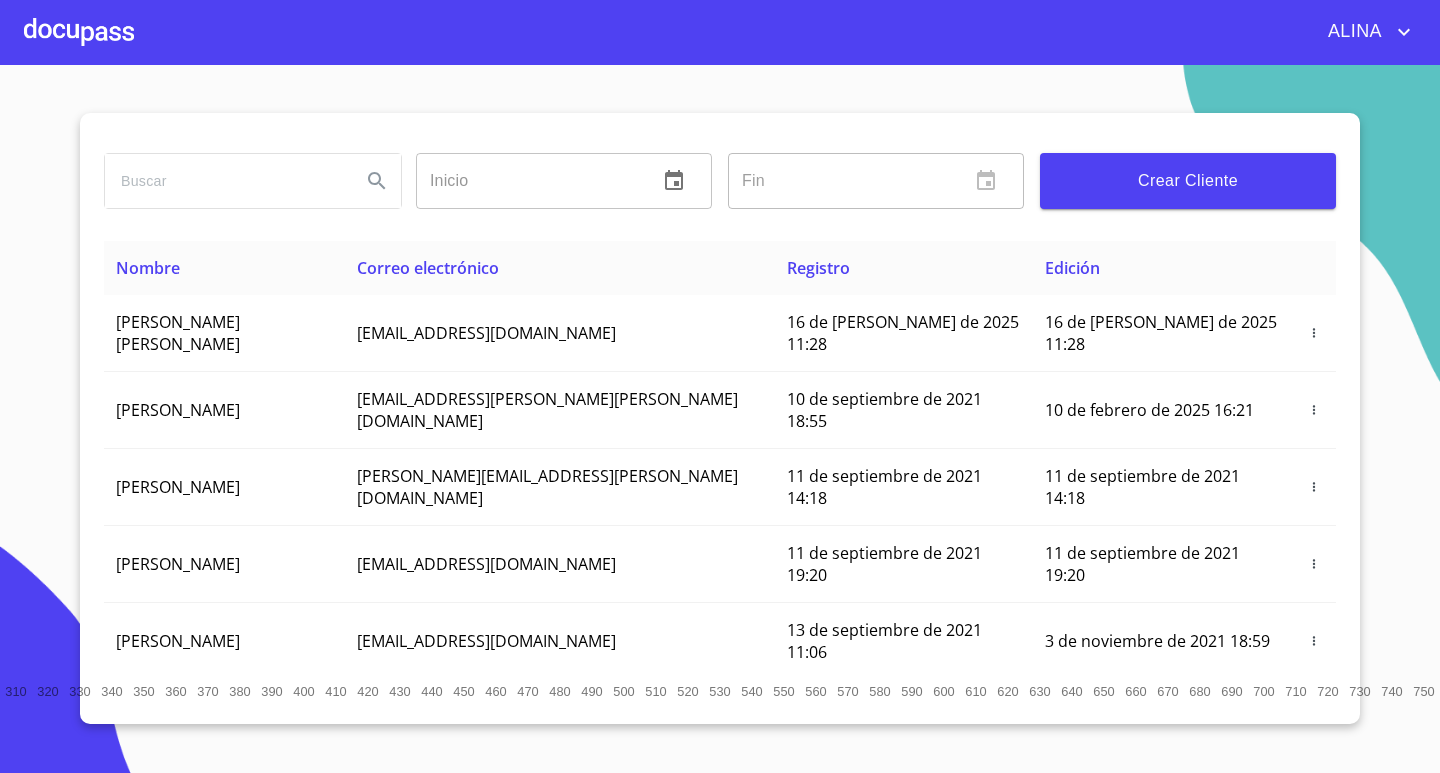 scroll, scrollTop: 0, scrollLeft: 0, axis: both 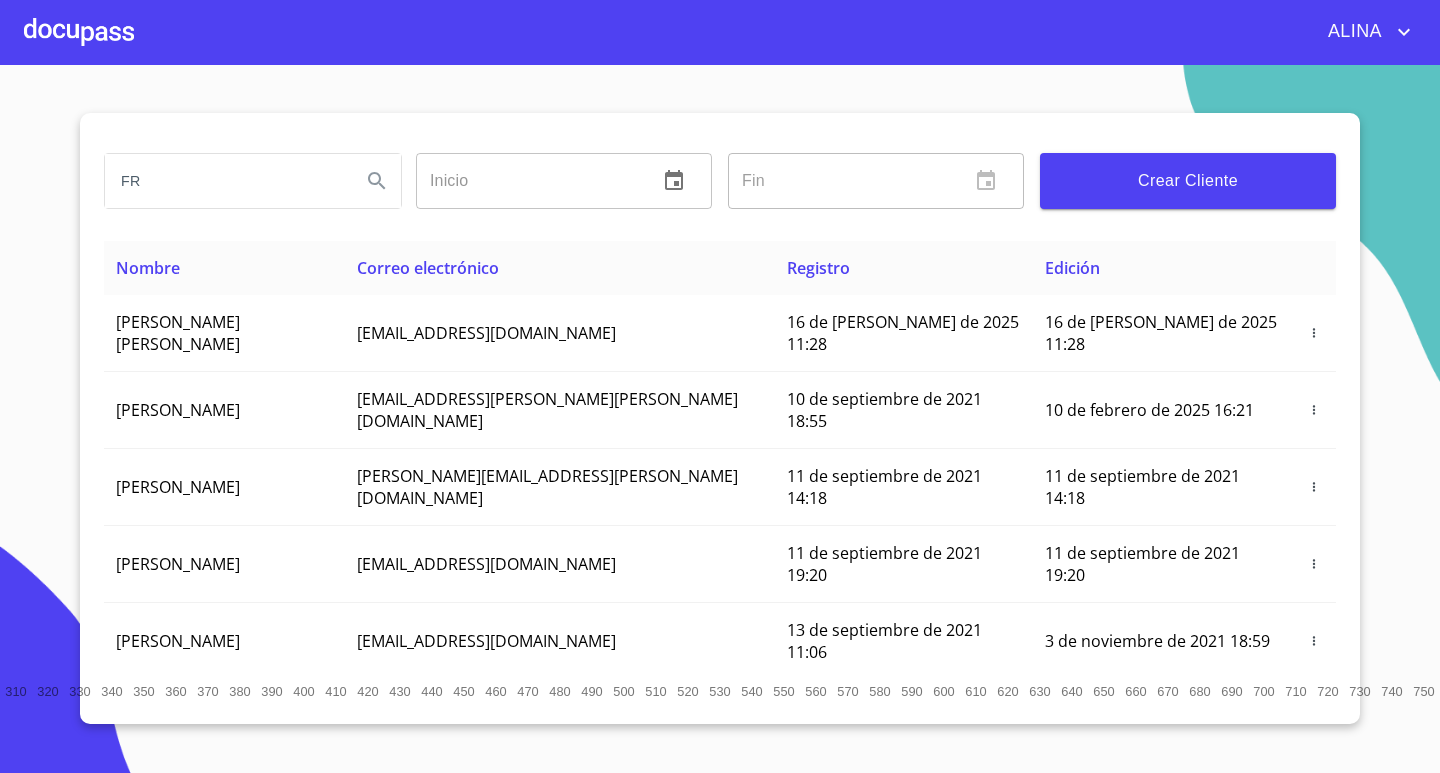 type on "F" 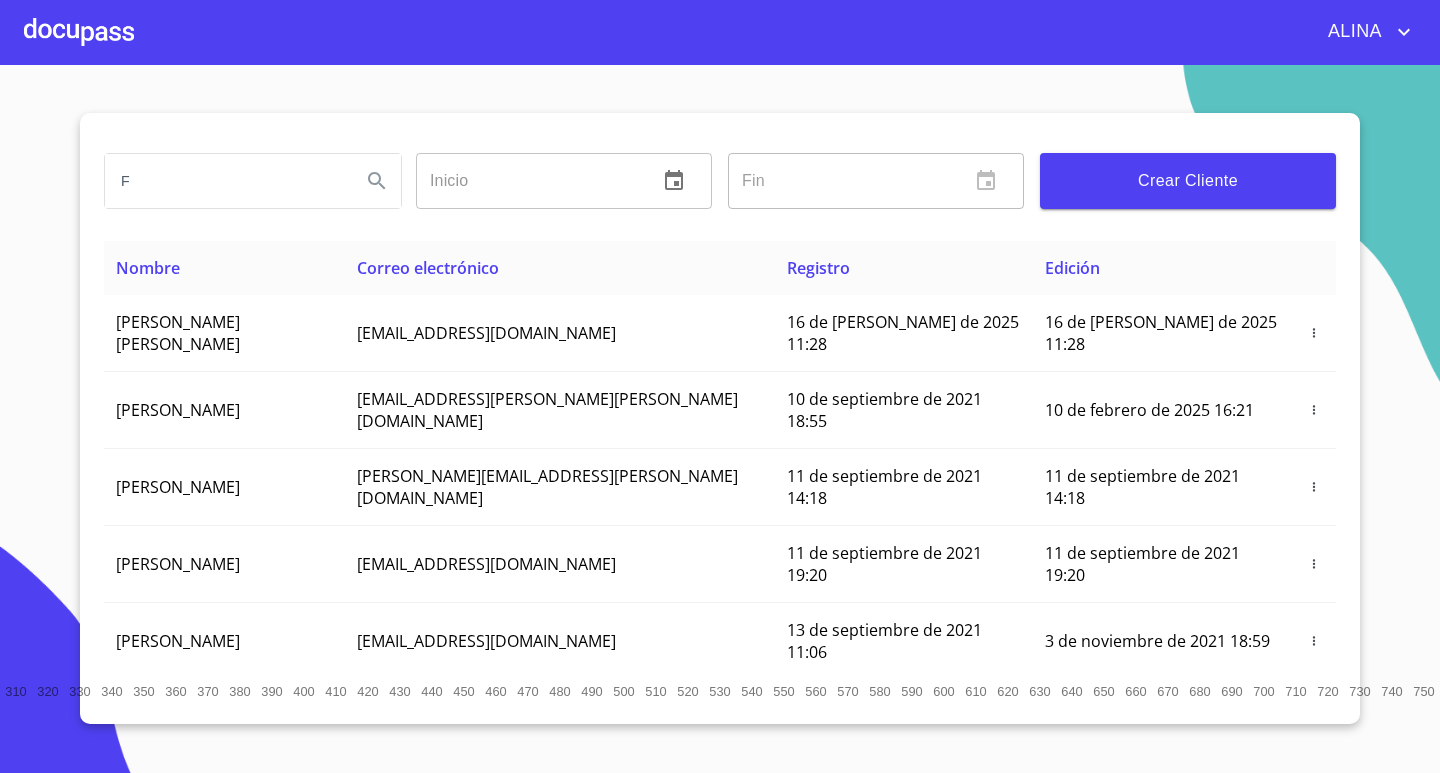 type 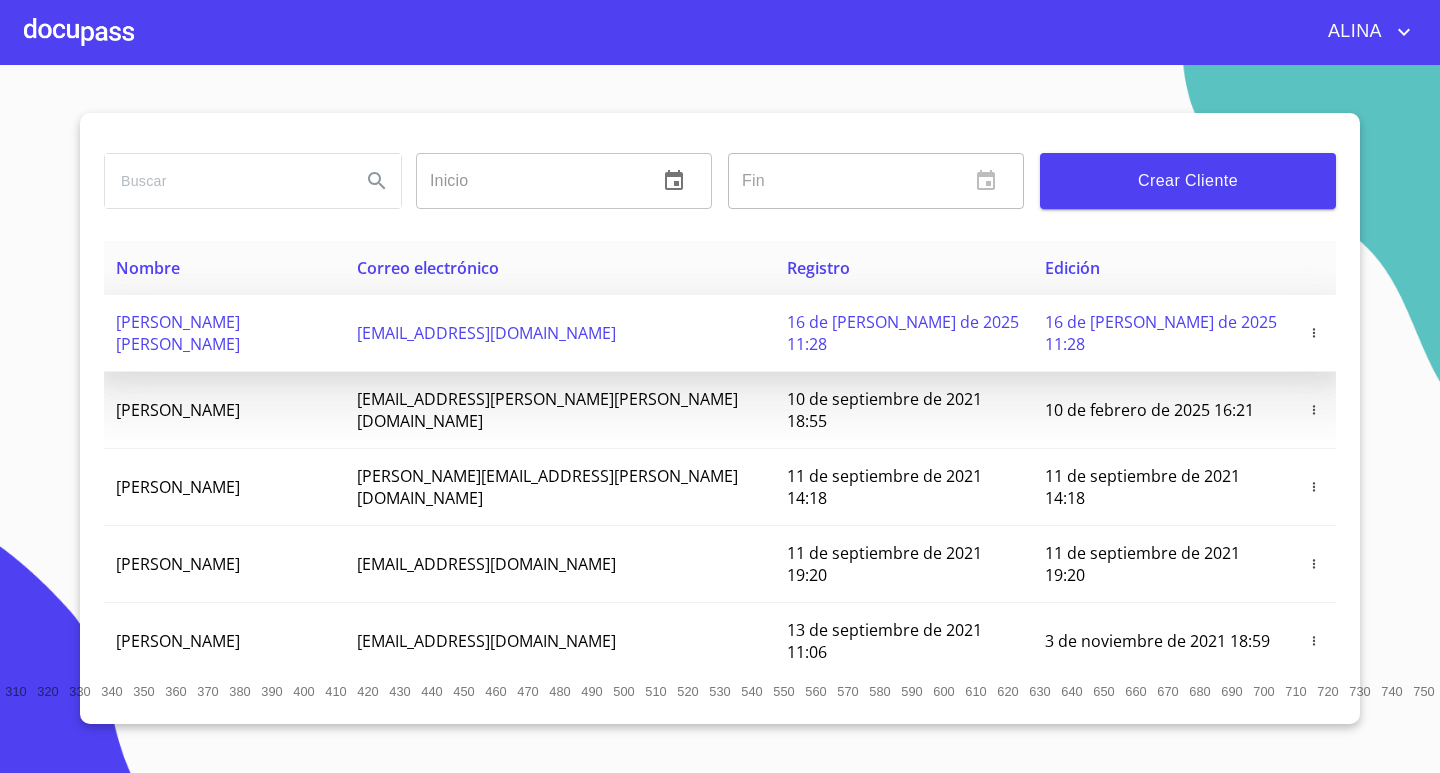 click on "[PERSON_NAME] [PERSON_NAME]" at bounding box center [178, 333] 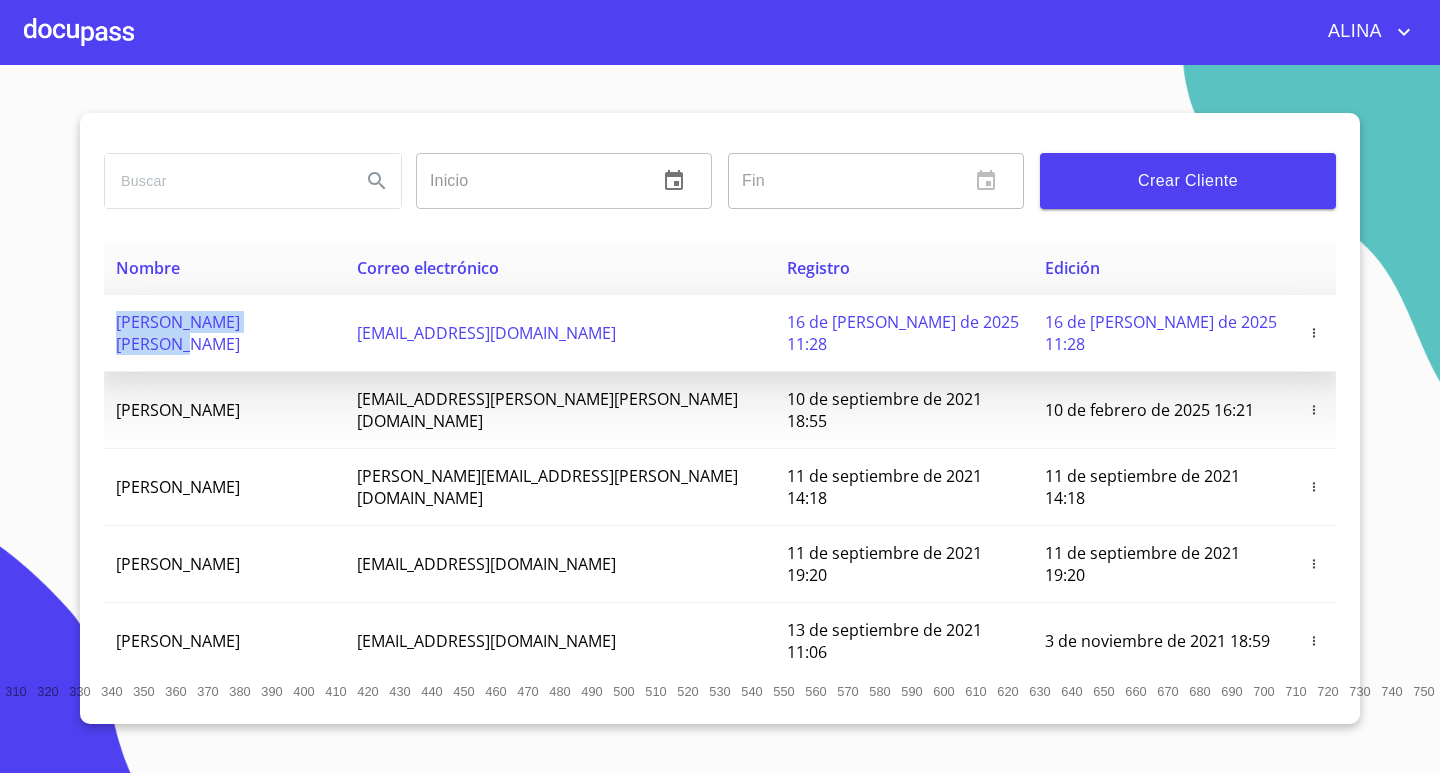 copy on "[PERSON_NAME] [PERSON_NAME]" 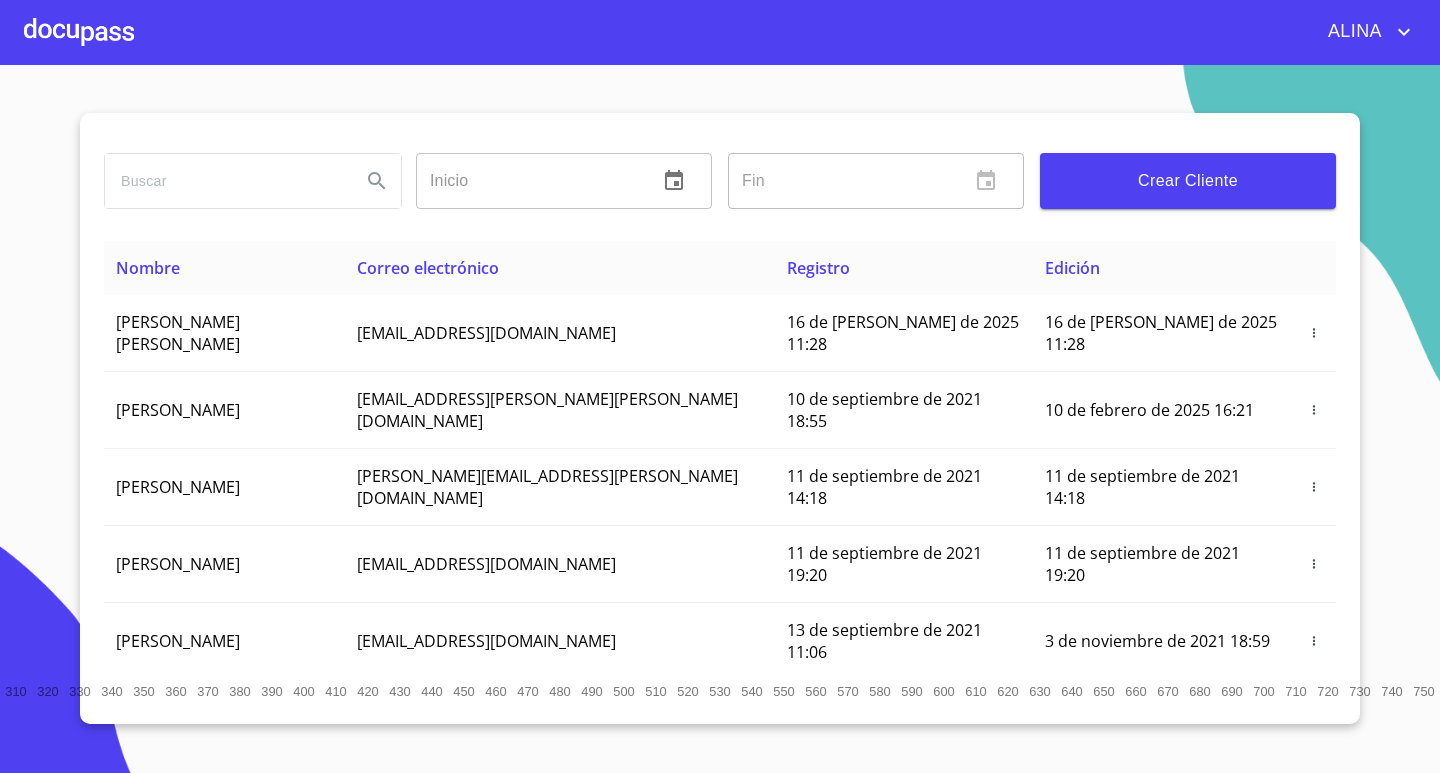 click at bounding box center (79, 32) 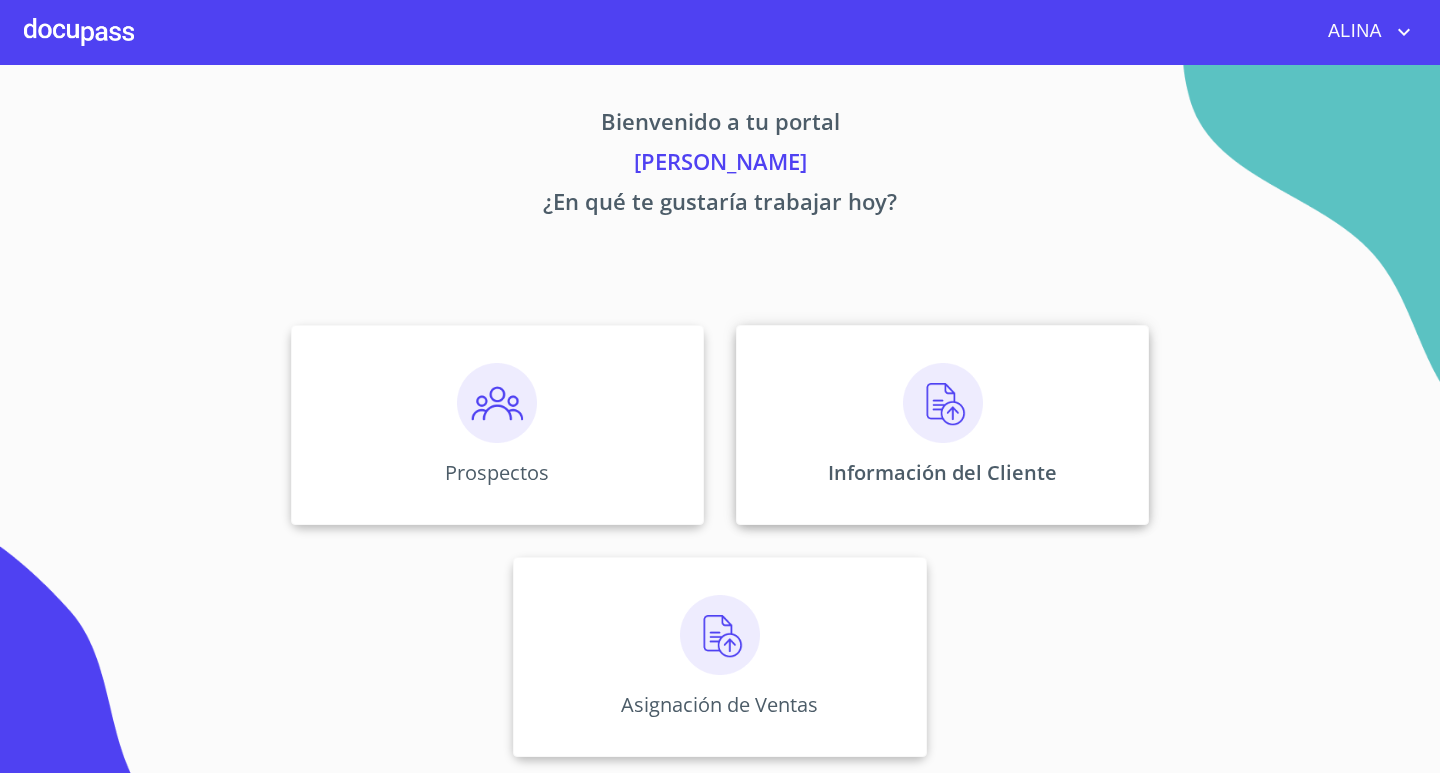 click on "Información del Cliente" at bounding box center (942, 425) 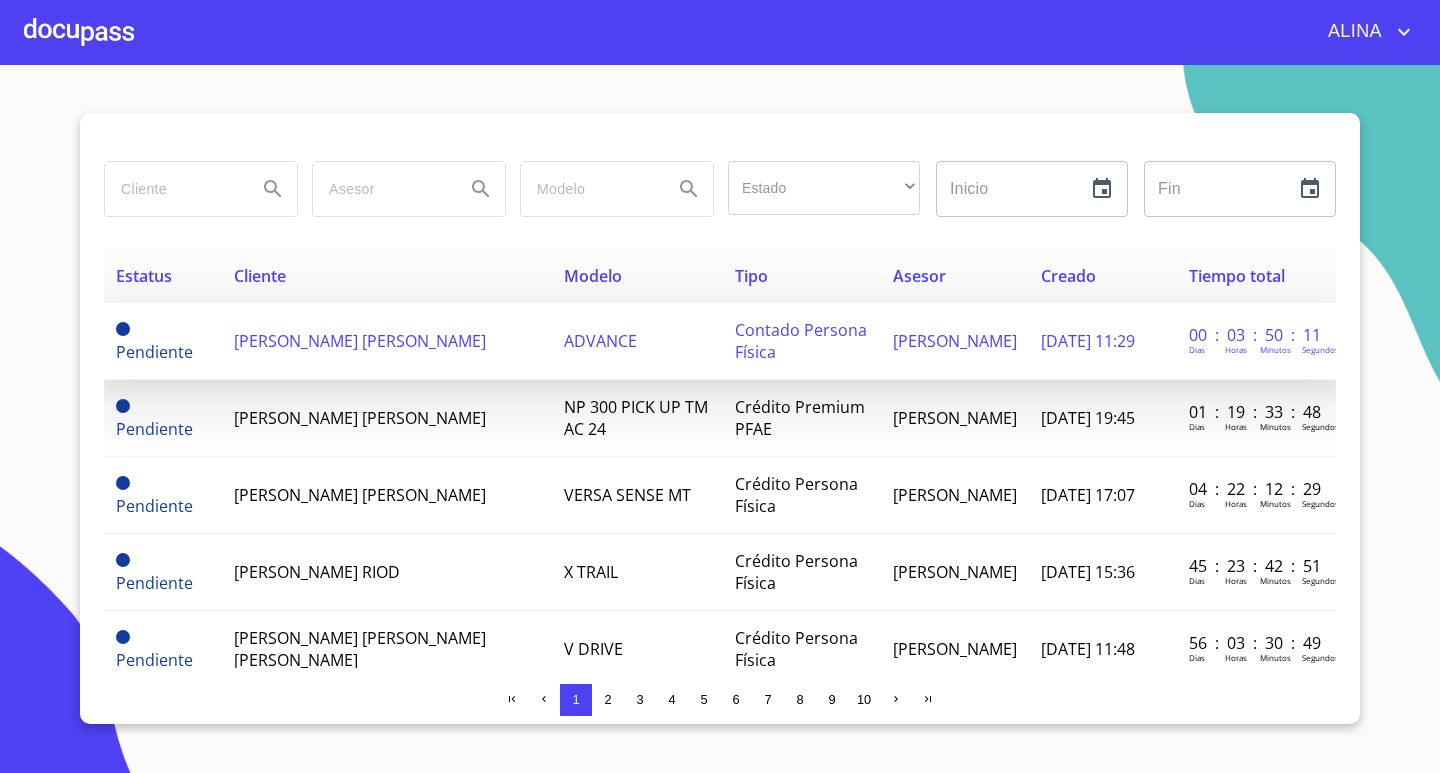 click on "[PERSON_NAME] [PERSON_NAME]" at bounding box center (360, 341) 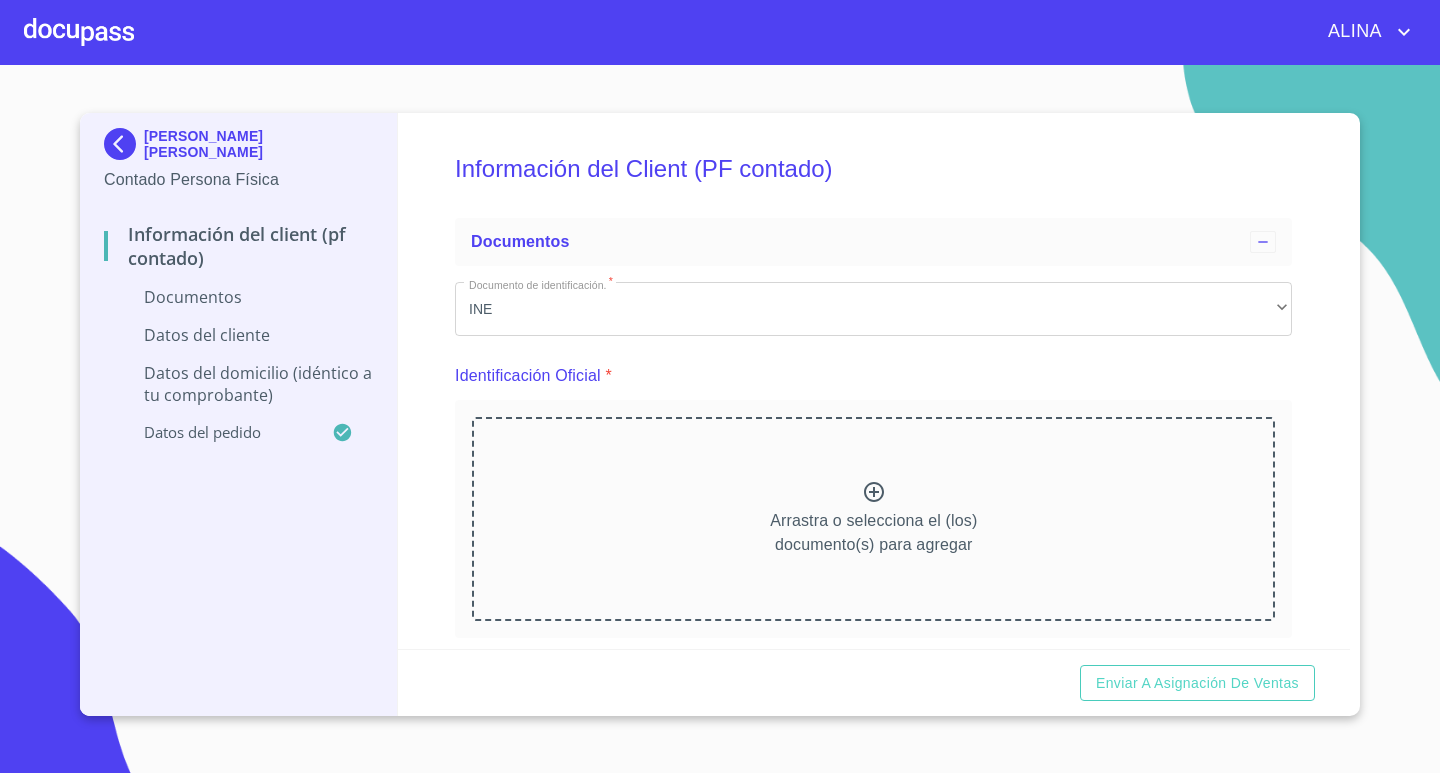 click on "Información del Client (PF contado)" at bounding box center (873, 169) 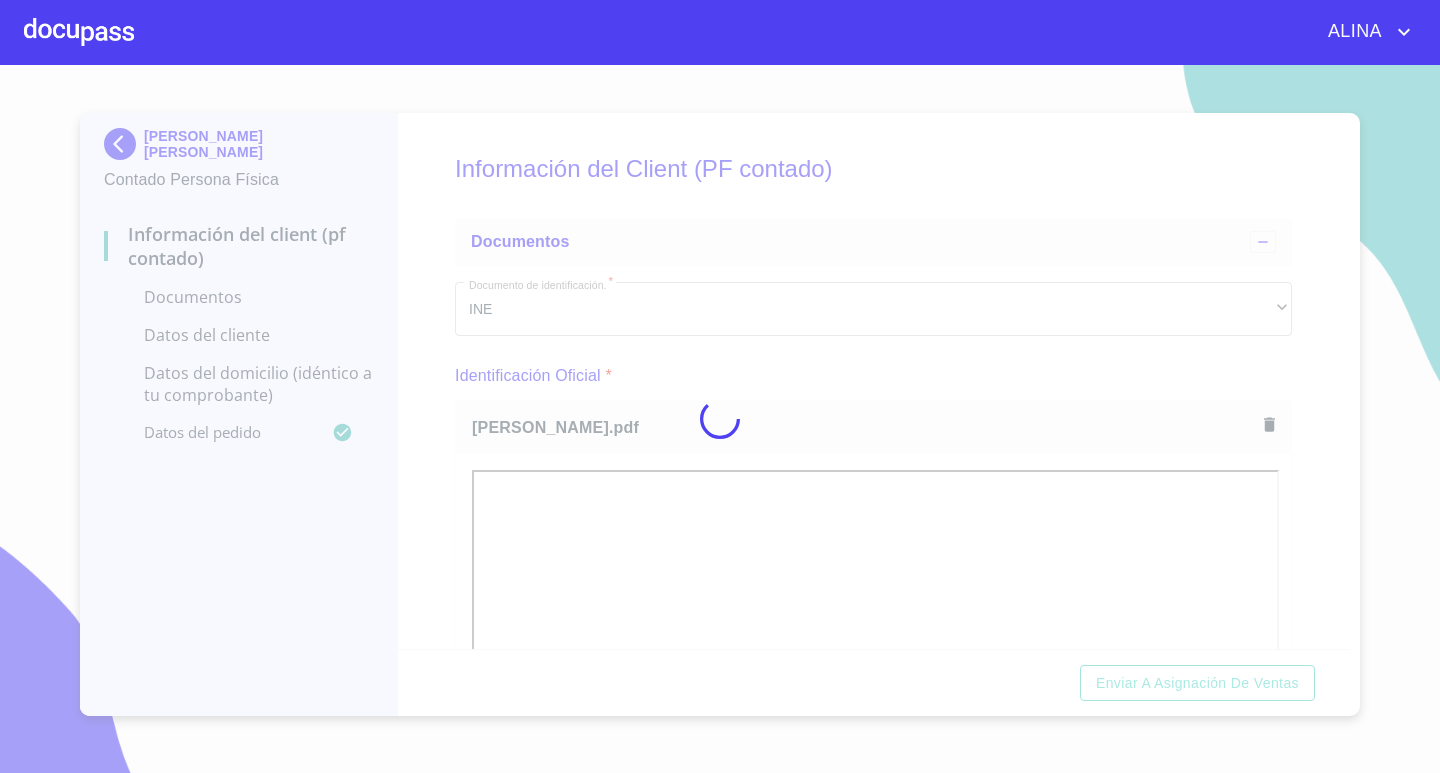 scroll, scrollTop: 68, scrollLeft: 0, axis: vertical 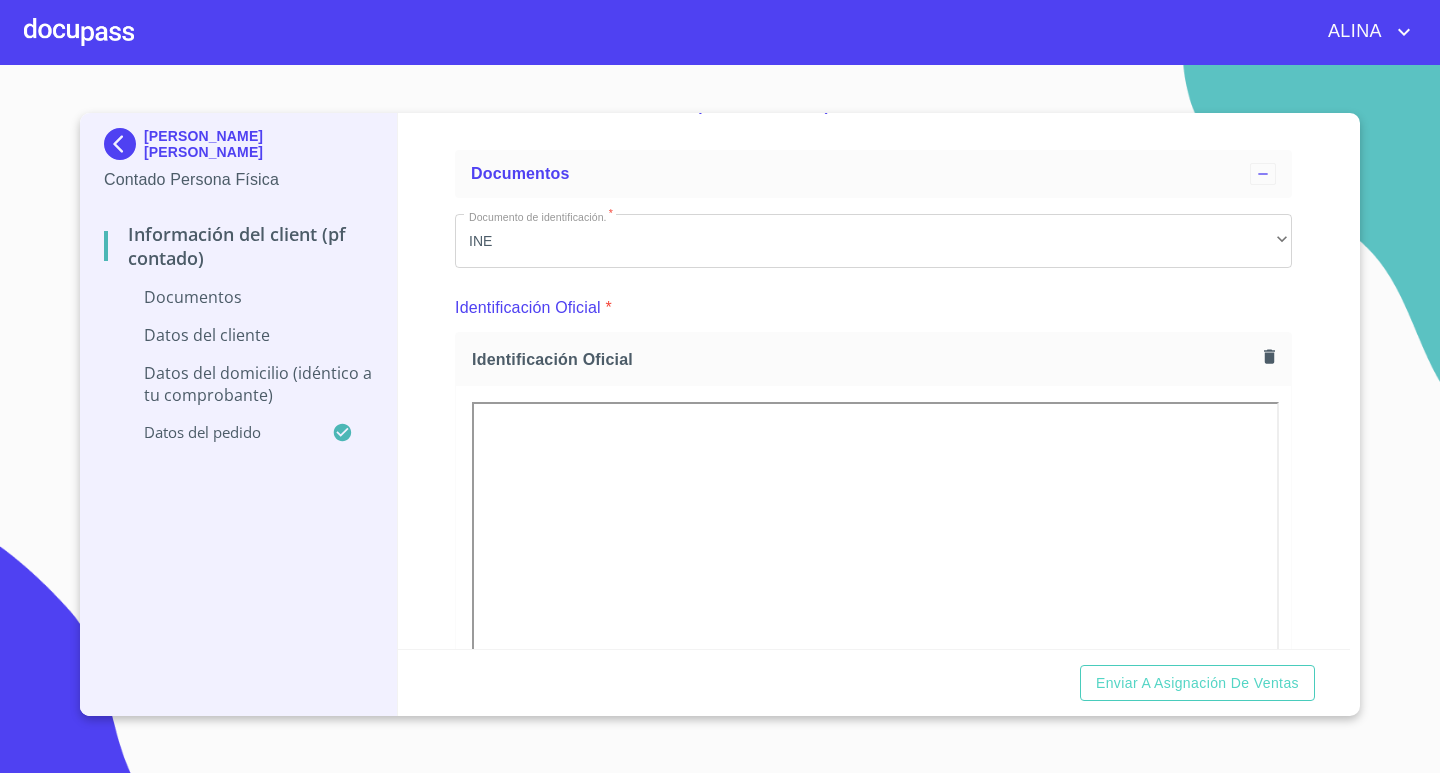 click on "Información del Client (PF contado)   Documentos Documento de identificación.   * INE ​ Identificación Oficial * Identificación Oficial Identificación Oficial Comprobante de Domicilio * Arrastra o selecciona el (los) documento(s) para agregar CURP * Arrastra o selecciona el (los) documento(s) para agregar [PERSON_NAME] de situación fiscal Arrastra o selecciona el (los) documento(s) para agregar Datos del cliente Apellido [PERSON_NAME]   * FERIA ​ Apellido Materno   * [PERSON_NAME] ​ Primer nombre   * [PERSON_NAME] ​ [PERSON_NAME] Nombre ​ Fecha de nacimiento * ​ RFC   * ​ CURP   * ​ ID de Identificación ​ Nacionalidad   * ​ ​ País de nacimiento   * ​ Sexo   * ​ ​ MXN Celular   * [PHONE_NUMBER] ​ Datos del domicilio (idéntico a tu comprobante) Domicilio completo (Calle, Av. o Vía)   * ​ No. Exterior   * ​ No. Interior ​ Colonia o Urbanización   * ​ País de residencia   * ​ Delegación/Municipio   * ​ Estado   * ​ ​ C.P.   * ​   * ​ Marca *" at bounding box center (874, 381) 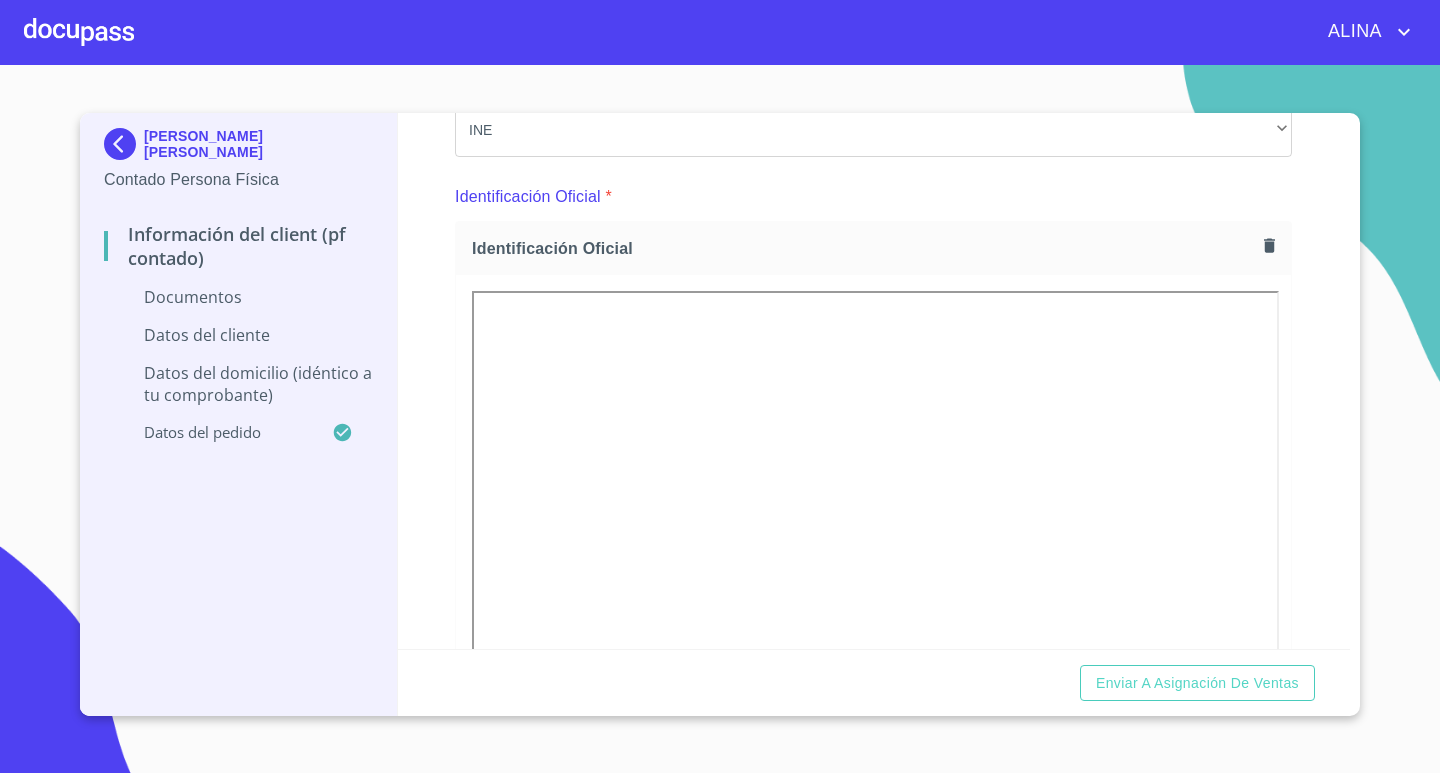 scroll, scrollTop: 168, scrollLeft: 0, axis: vertical 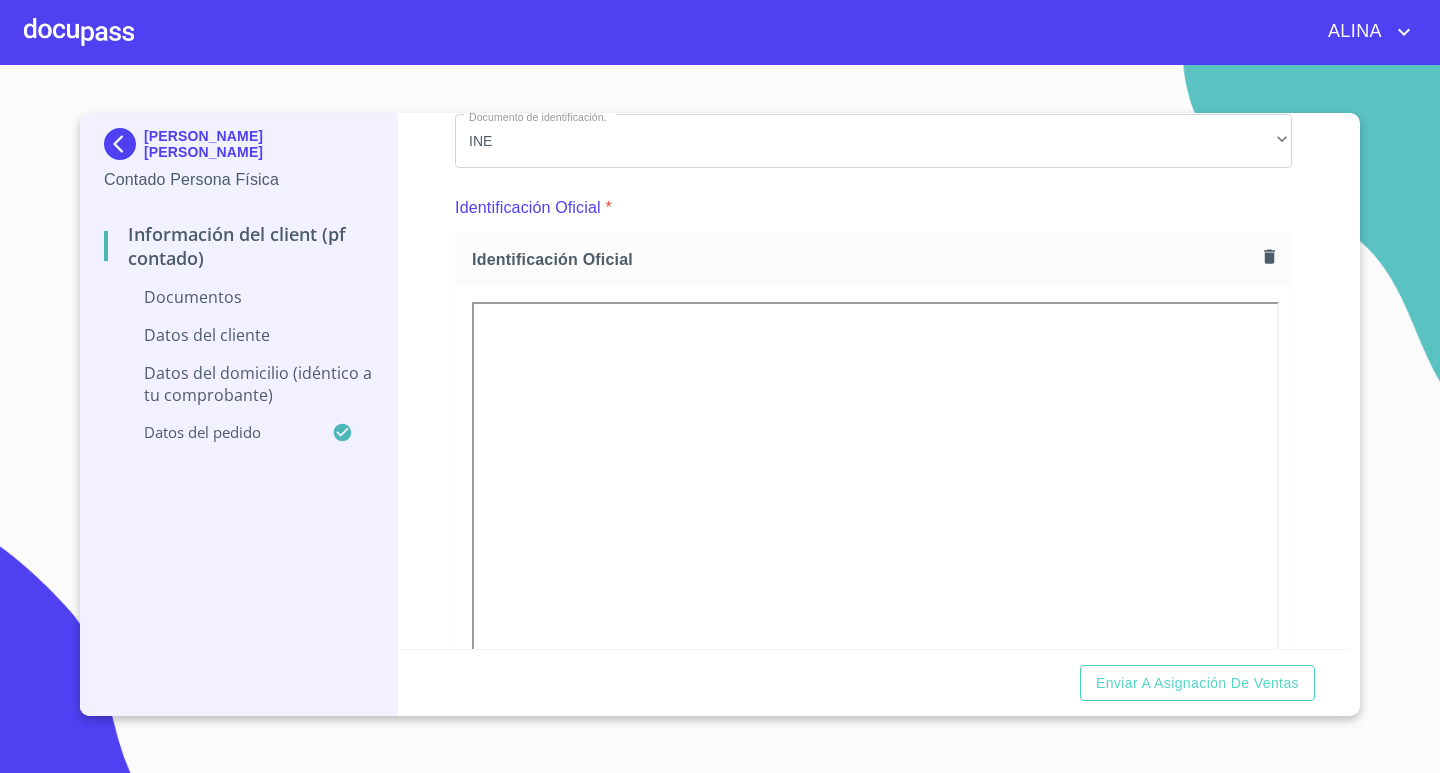 click on "Información del Client (PF contado)   Documentos Documento de identificación.   * INE ​ Identificación Oficial * Identificación Oficial Identificación Oficial Comprobante de Domicilio * Arrastra o selecciona el (los) documento(s) para agregar CURP * Arrastra o selecciona el (los) documento(s) para agregar [PERSON_NAME] de situación fiscal Arrastra o selecciona el (los) documento(s) para agregar Datos del cliente Apellido [PERSON_NAME]   * FERIA ​ Apellido Materno   * [PERSON_NAME] ​ Primer nombre   * [PERSON_NAME] ​ [PERSON_NAME] Nombre ​ Fecha de nacimiento * ​ RFC   * ​ CURP   * ​ ID de Identificación ​ Nacionalidad   * ​ ​ País de nacimiento   * ​ Sexo   * ​ ​ MXN Celular   * [PHONE_NUMBER] ​ Datos del domicilio (idéntico a tu comprobante) Domicilio completo (Calle, Av. o Vía)   * ​ No. Exterior   * ​ No. Interior ​ Colonia o Urbanización   * ​ País de residencia   * ​ Delegación/Municipio   * ​ Estado   * ​ ​ C.P.   * ​   * ​ Marca *" at bounding box center [874, 381] 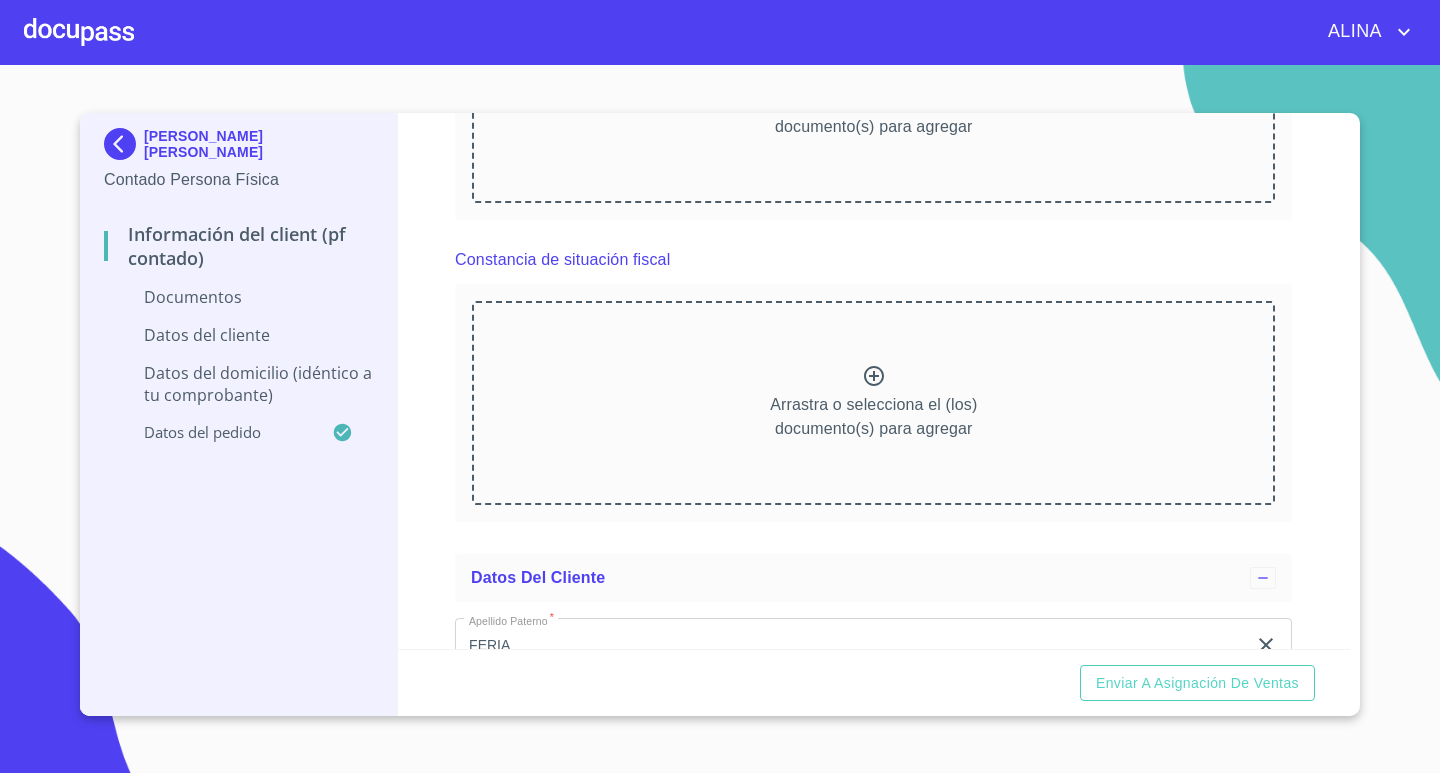 scroll, scrollTop: 1568, scrollLeft: 0, axis: vertical 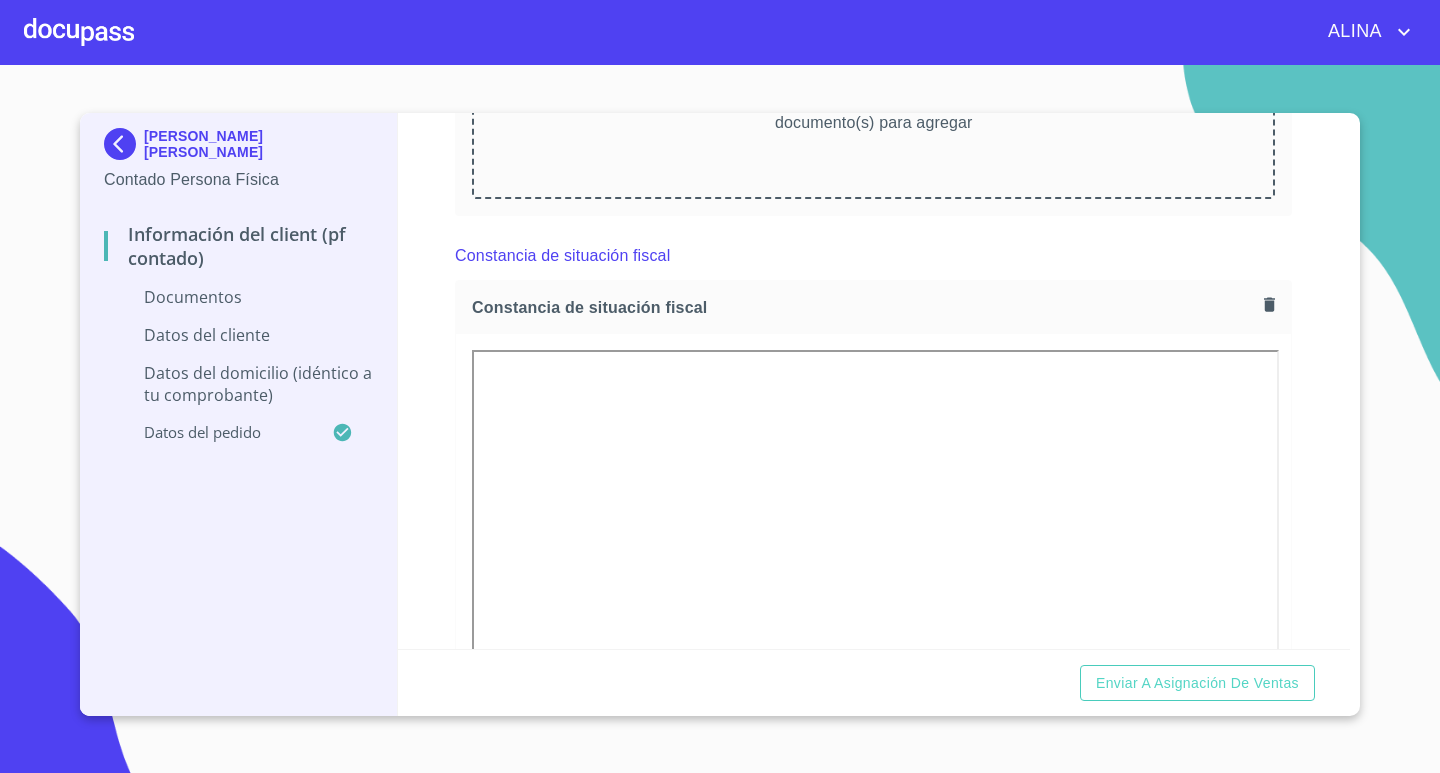 click on "[PERSON_NAME] [PERSON_NAME] Persona Física Información del Client (PF contado) Documentos Datos del cliente Datos del domicilio (idéntico a tu comprobante) Datos del pedido Información del Client (PF contado)   Documentos Documento de identificación.   * INE ​ Identificación Oficial * Identificación Oficial Identificación Oficial Comprobante de Domicilio * Arrastra o selecciona el (los) documento(s) para agregar CURP * Arrastra o selecciona el (los) documento(s) para agregar [PERSON_NAME] de situación fiscal [PERSON_NAME] de situación fiscal [PERSON_NAME] de situación fiscal Datos del cliente Apellido [PERSON_NAME]   * FERIA ​ Apellido Materno   * [PERSON_NAME] ​ Primer nombre   * [PERSON_NAME] ​ [PERSON_NAME] Nombre ​ Fecha de nacimiento * ​ RFC   * ​ CURP   * ​ ID de Identificación ​ Nacionalidad   * ​ ​ País de nacimiento   * ​ Sexo   * ​ ​ MXN Celular   * [PHONE_NUMBER] ​ Datos del domicilio (idéntico a tu comprobante) Domicilio completo (Calle, Av. o Vía)   * ​" at bounding box center [720, 419] 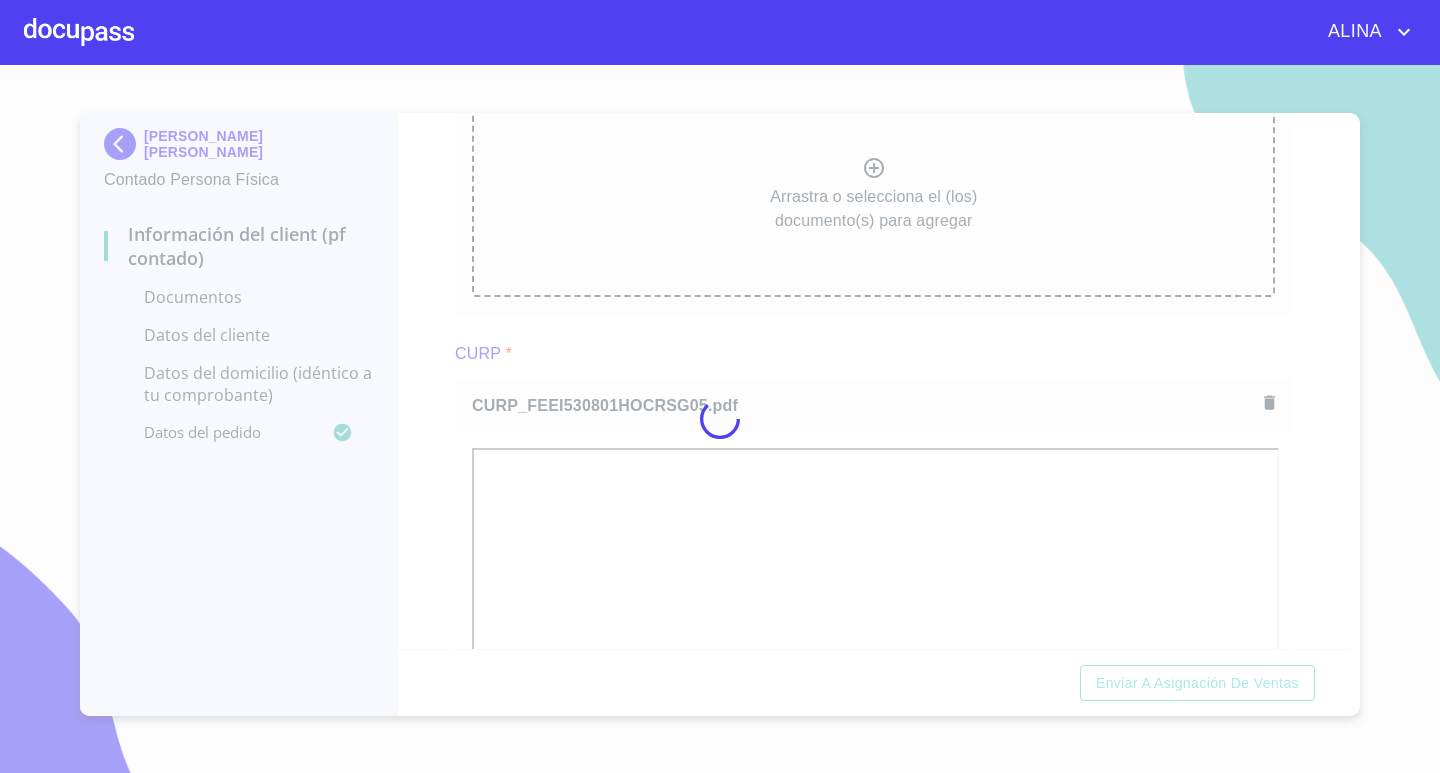 scroll, scrollTop: 1214, scrollLeft: 0, axis: vertical 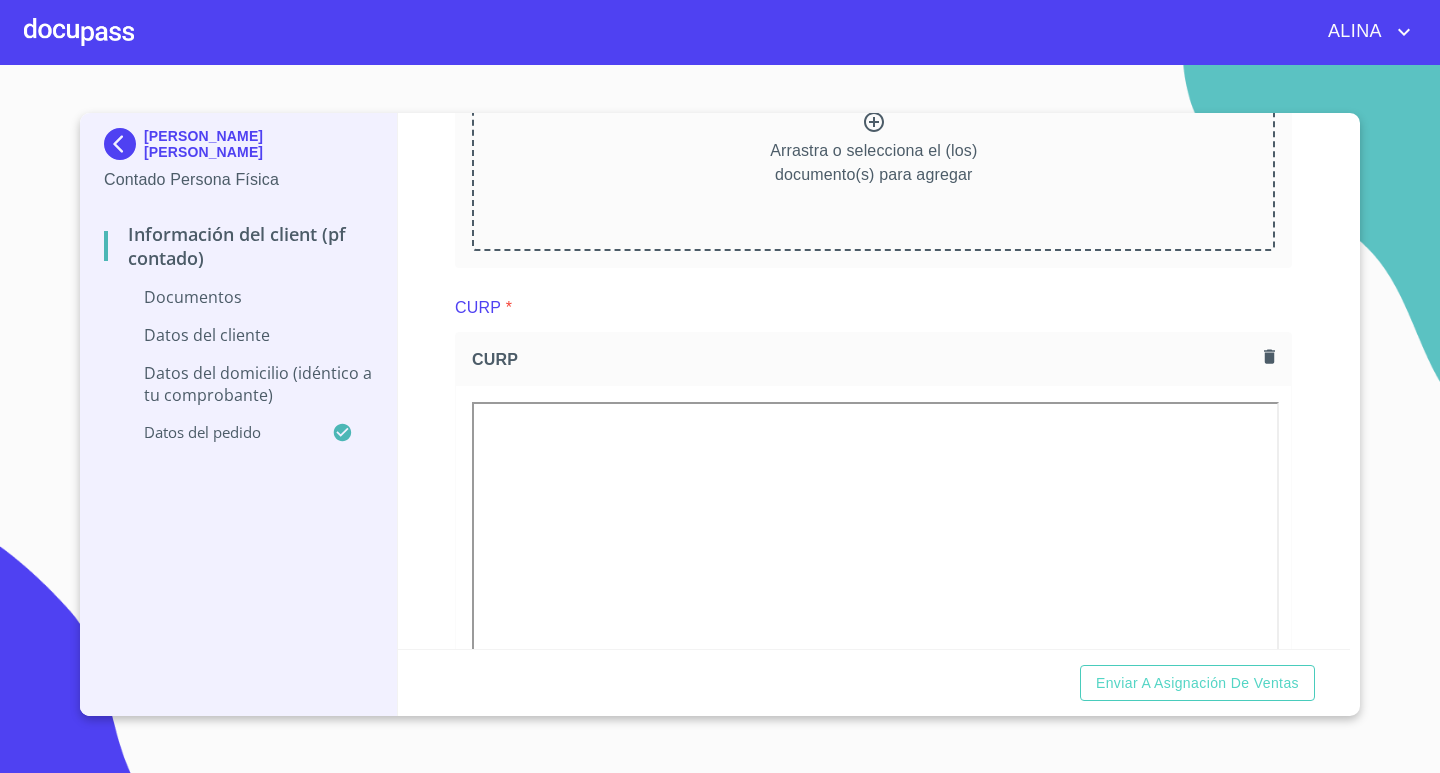 click on "CURP *" at bounding box center (873, 308) 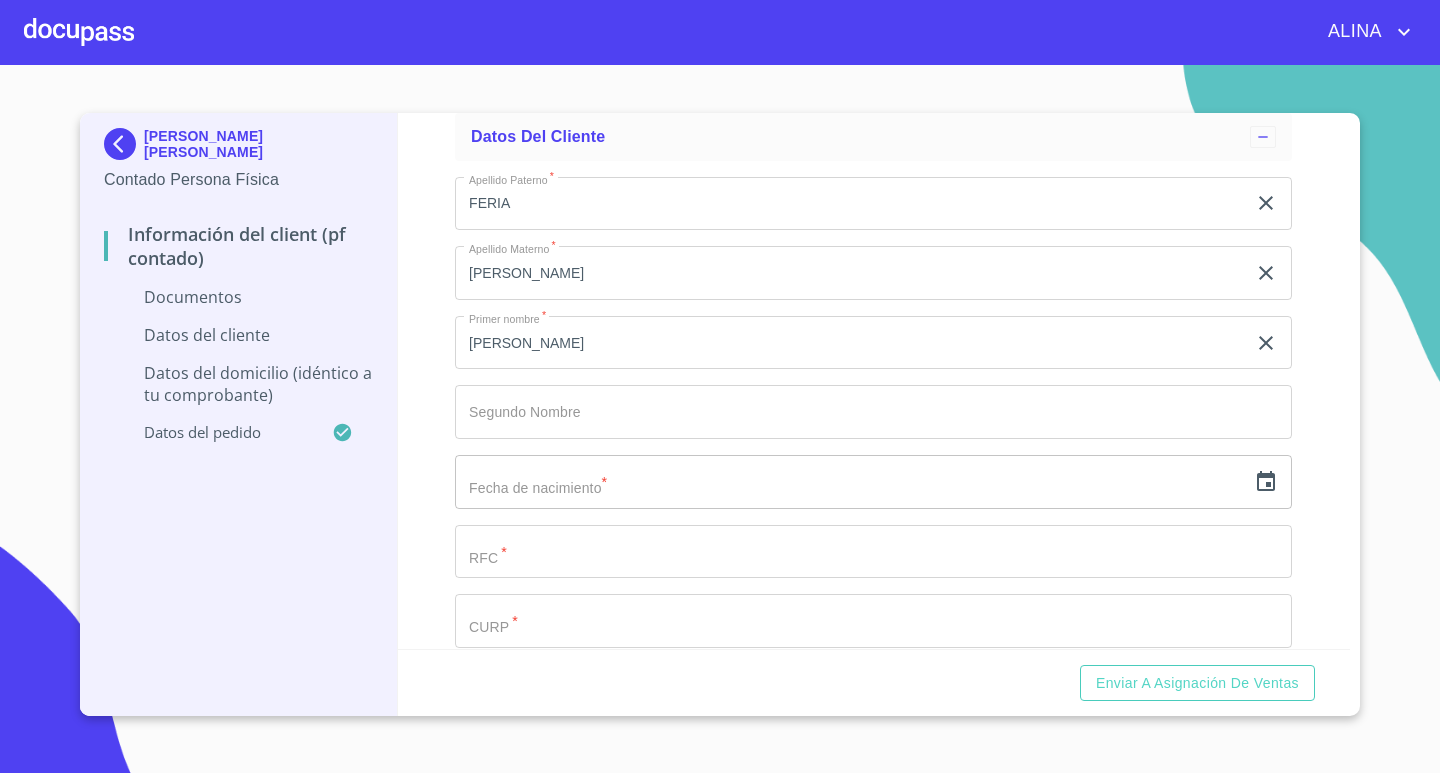 scroll, scrollTop: 3114, scrollLeft: 0, axis: vertical 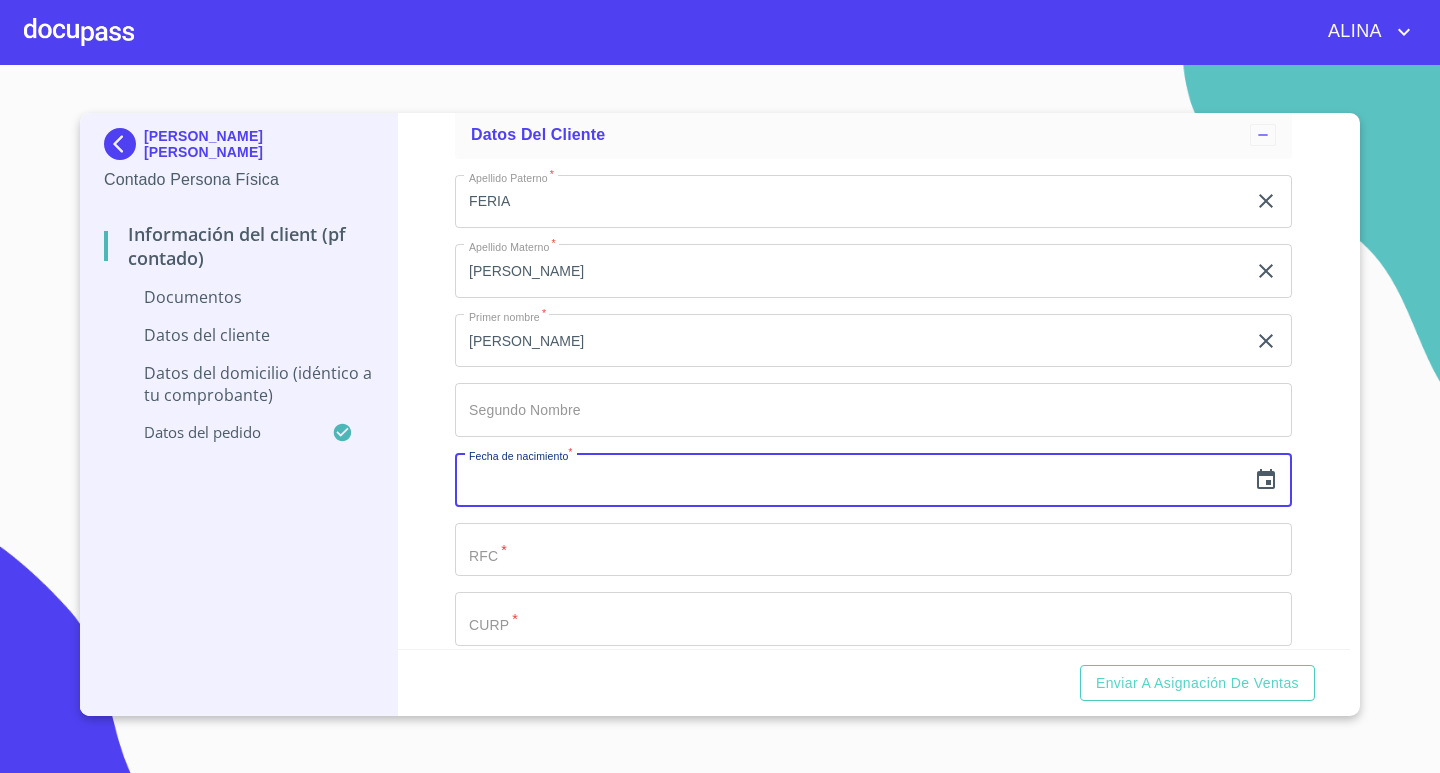 click at bounding box center (850, 480) 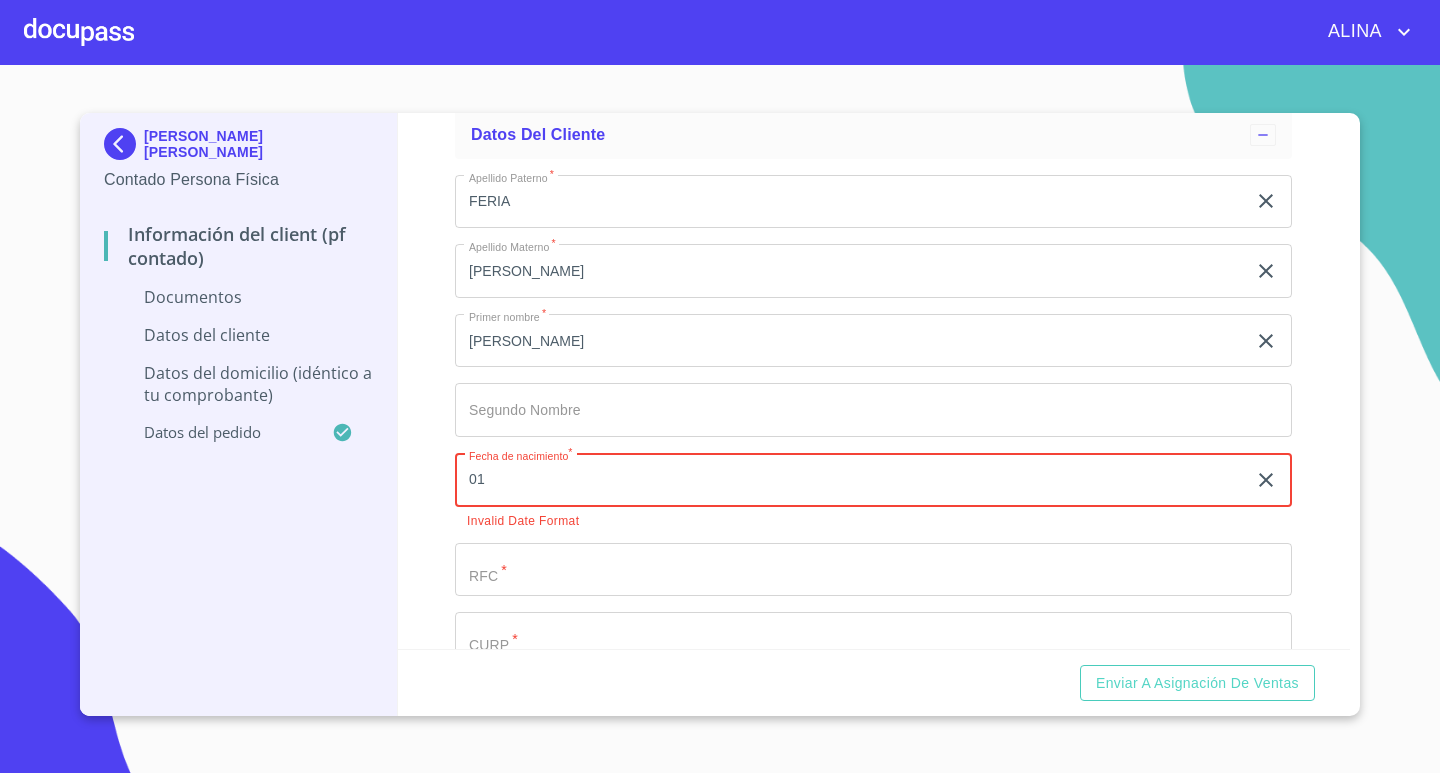 type on "01" 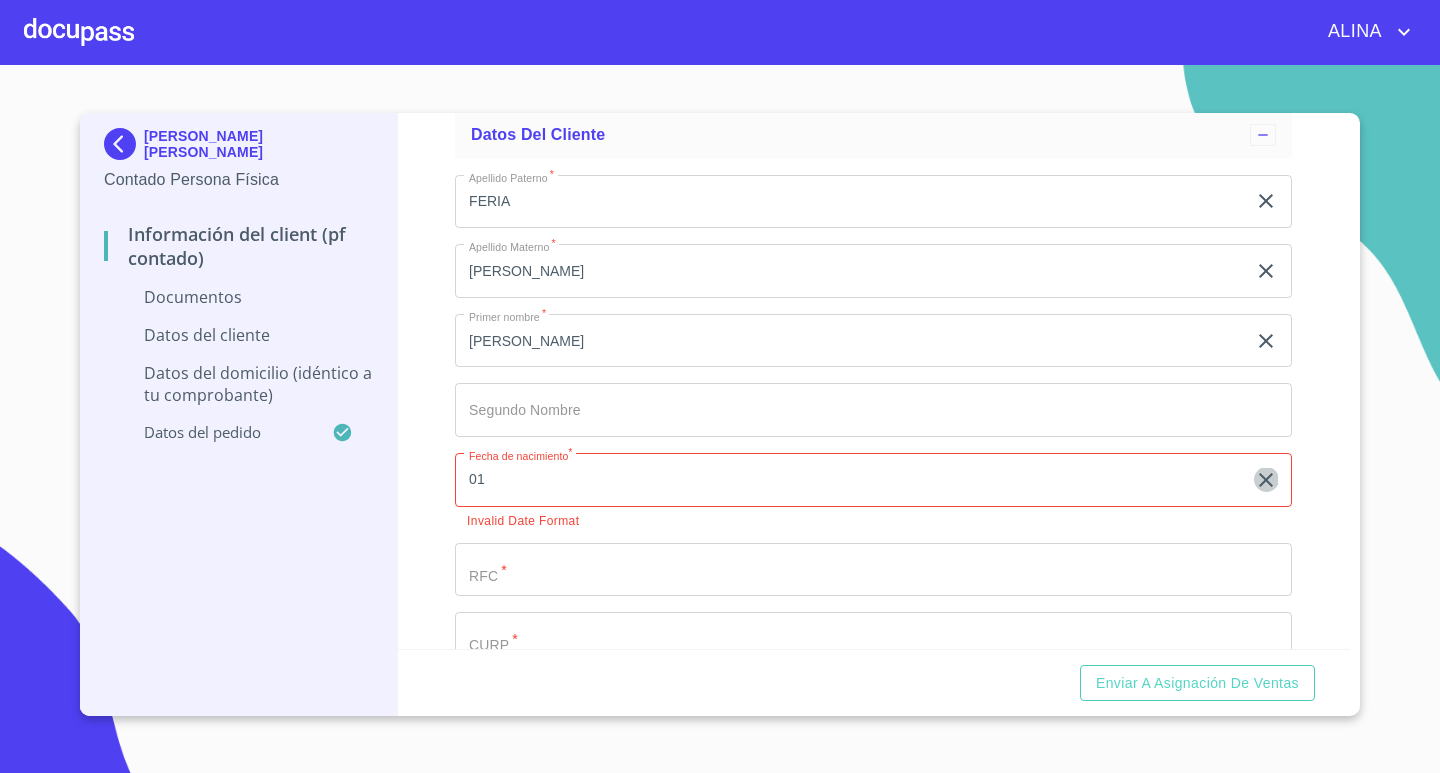 click 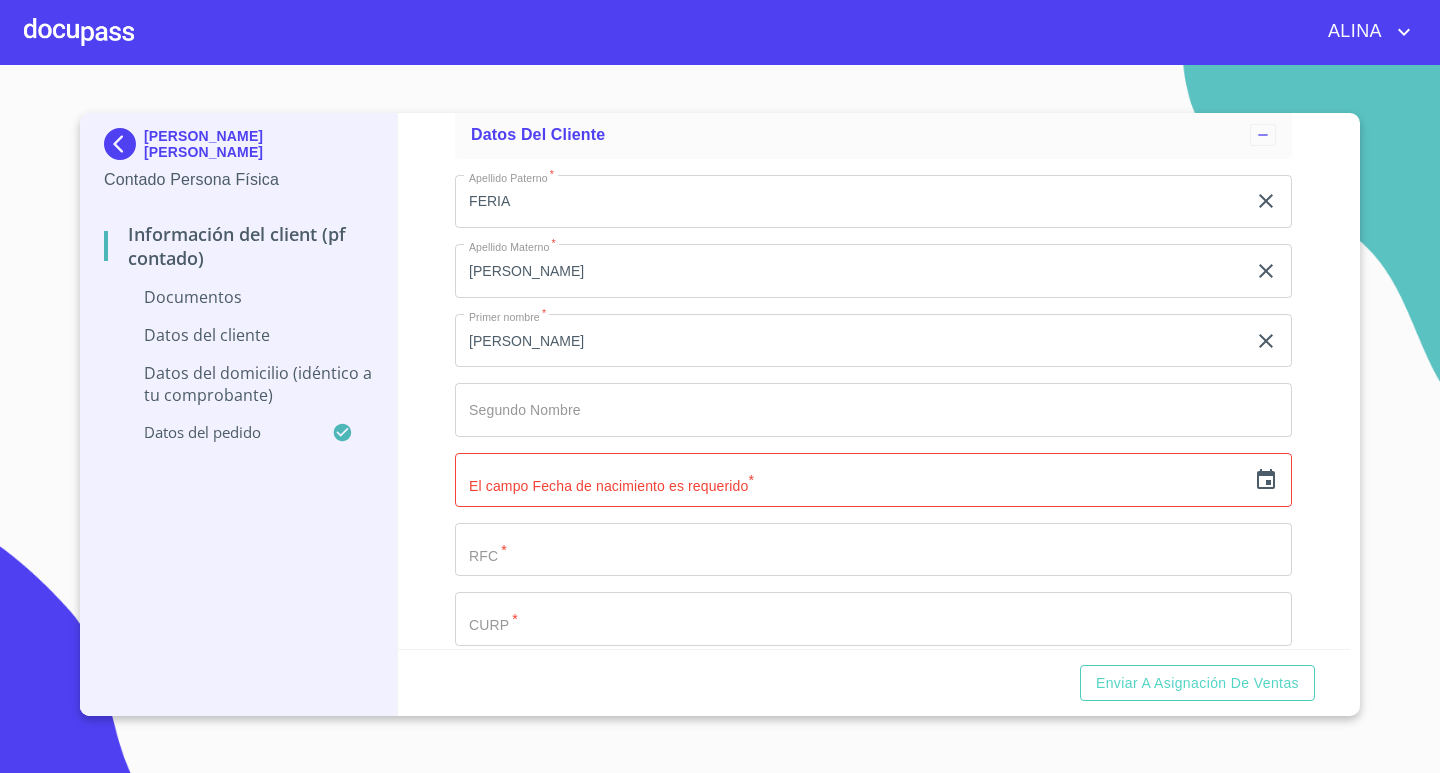 click 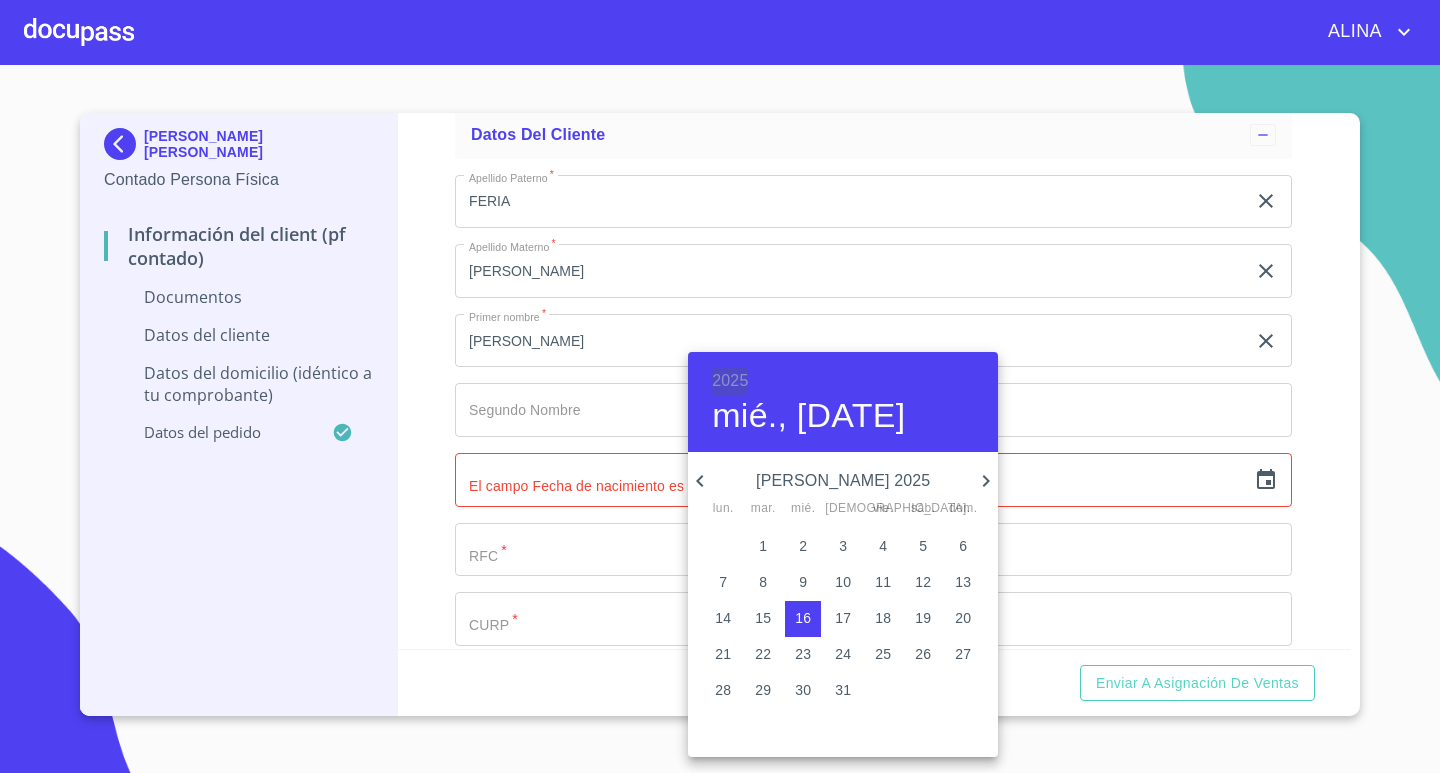 click on "2025" at bounding box center [730, 381] 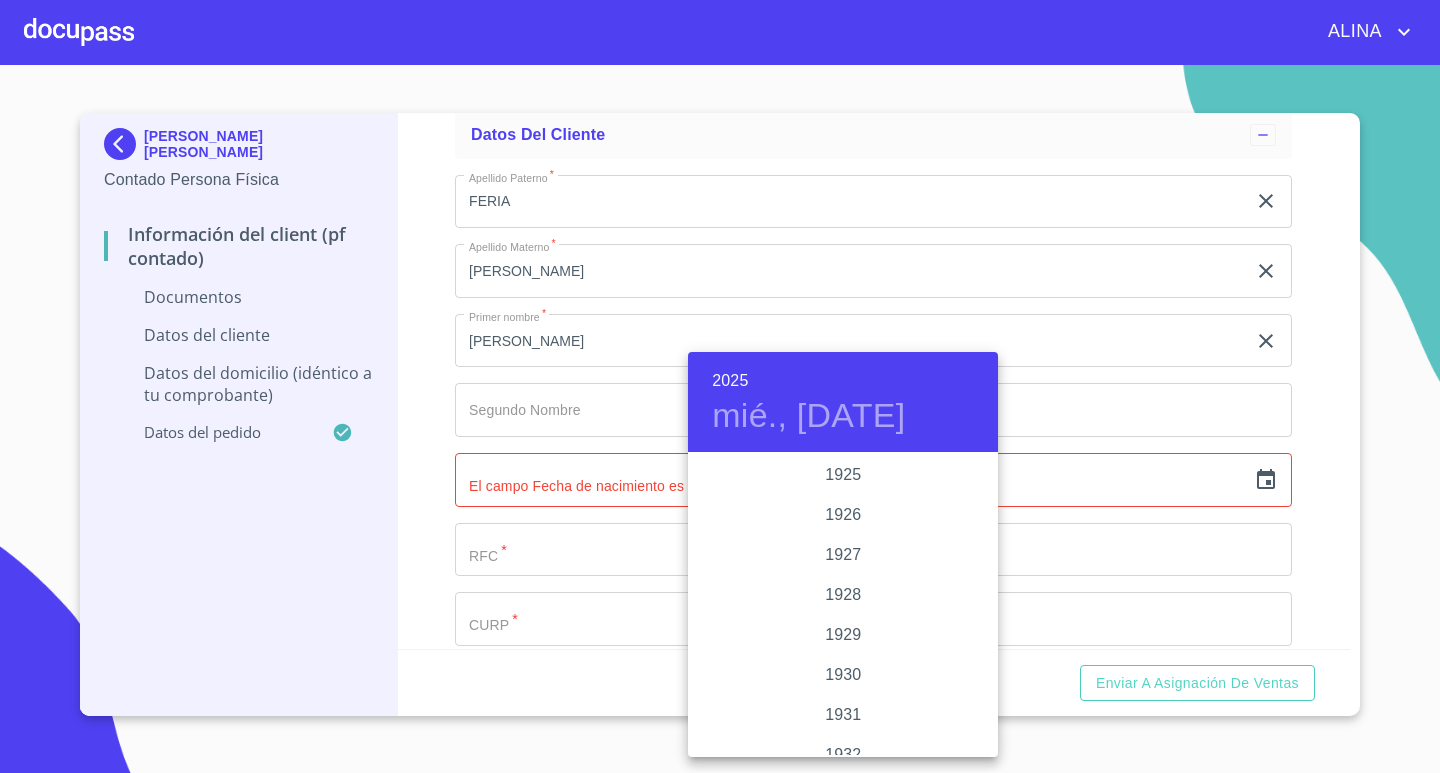 scroll, scrollTop: 3880, scrollLeft: 0, axis: vertical 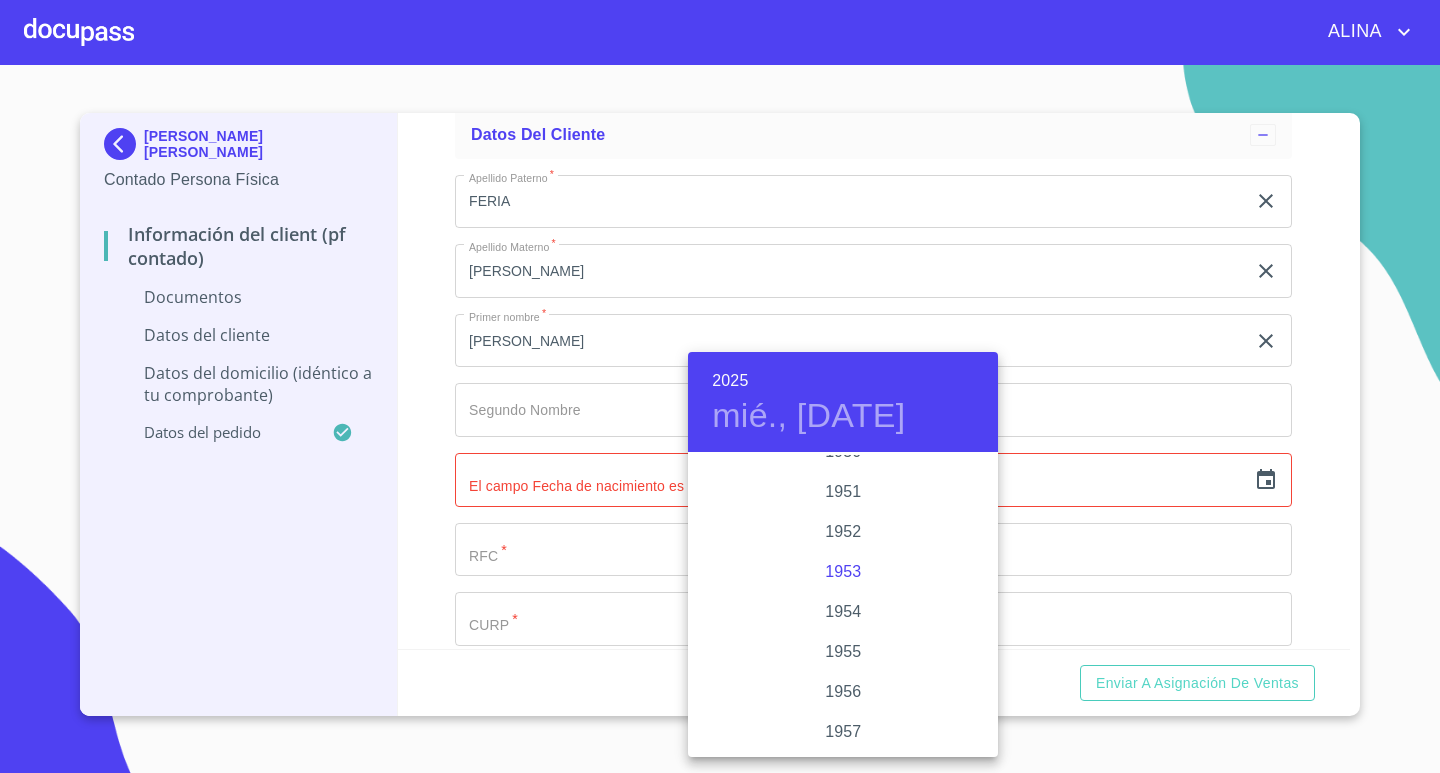 click on "1953" at bounding box center [843, 572] 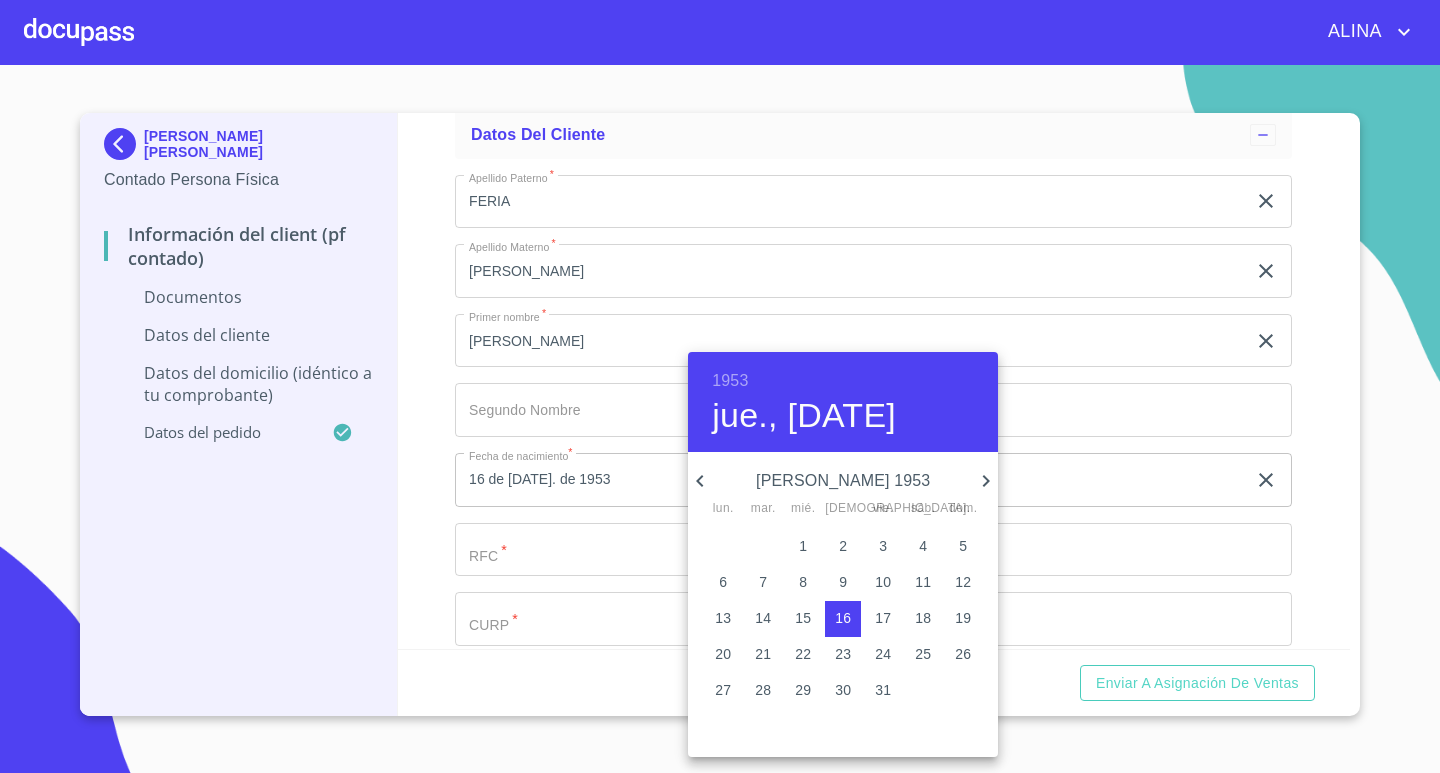 click 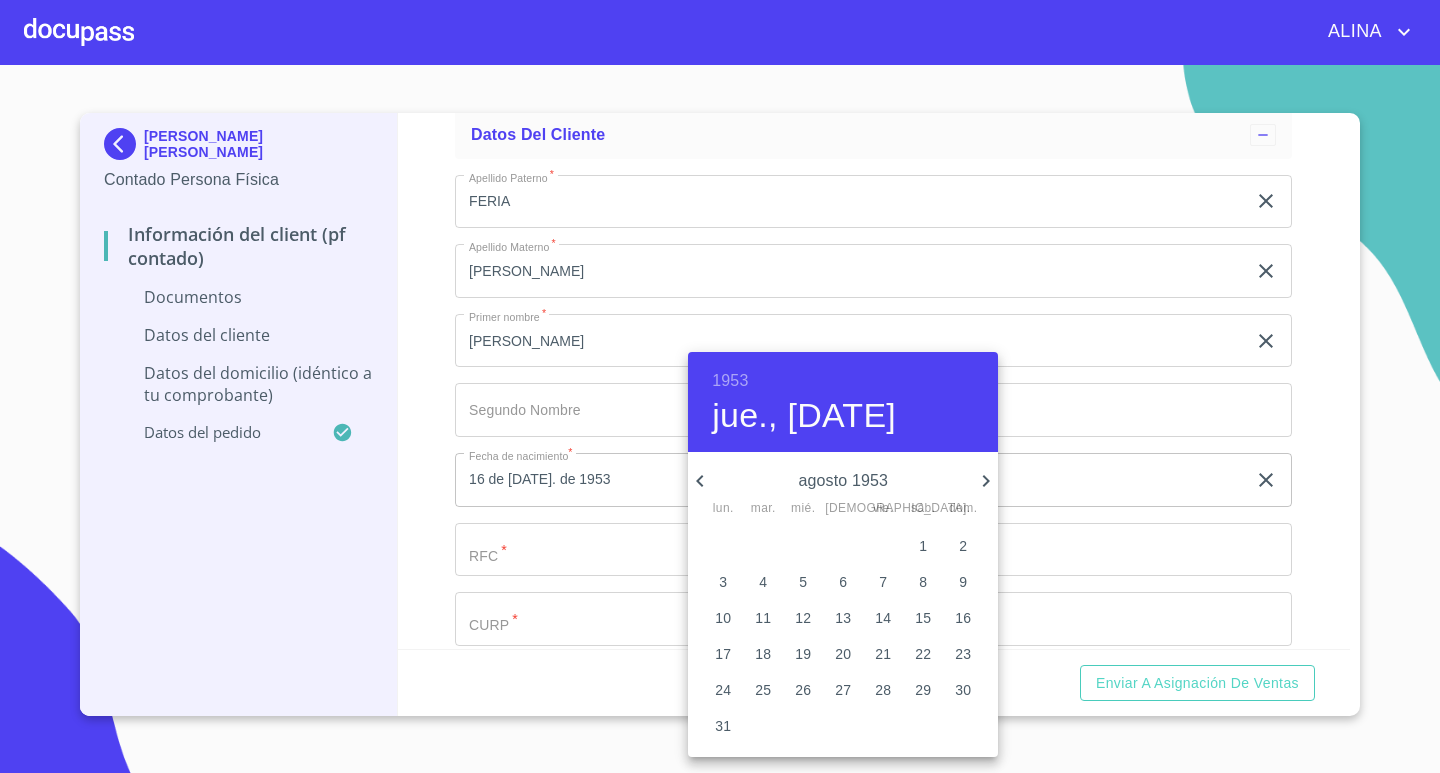 click on "1" at bounding box center (923, 546) 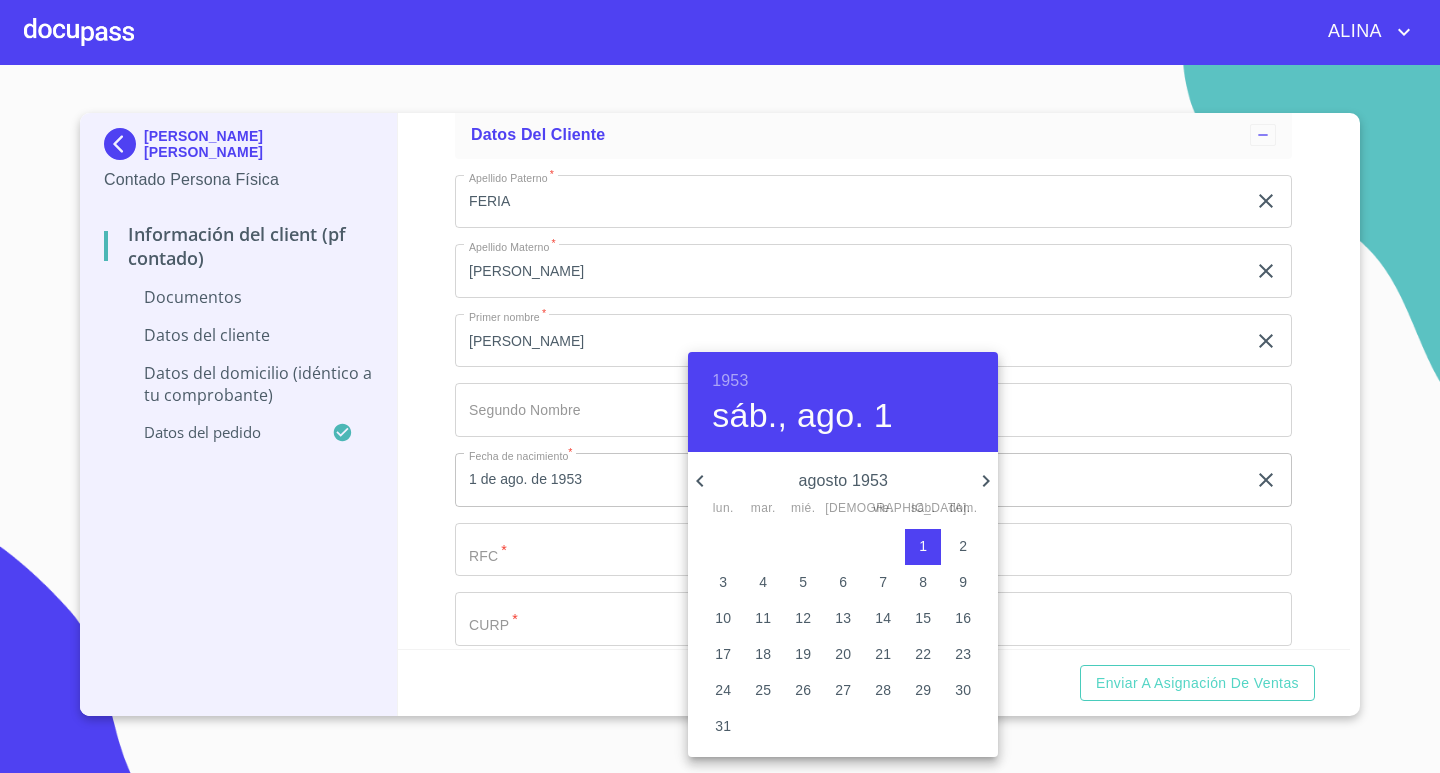 click at bounding box center [720, 386] 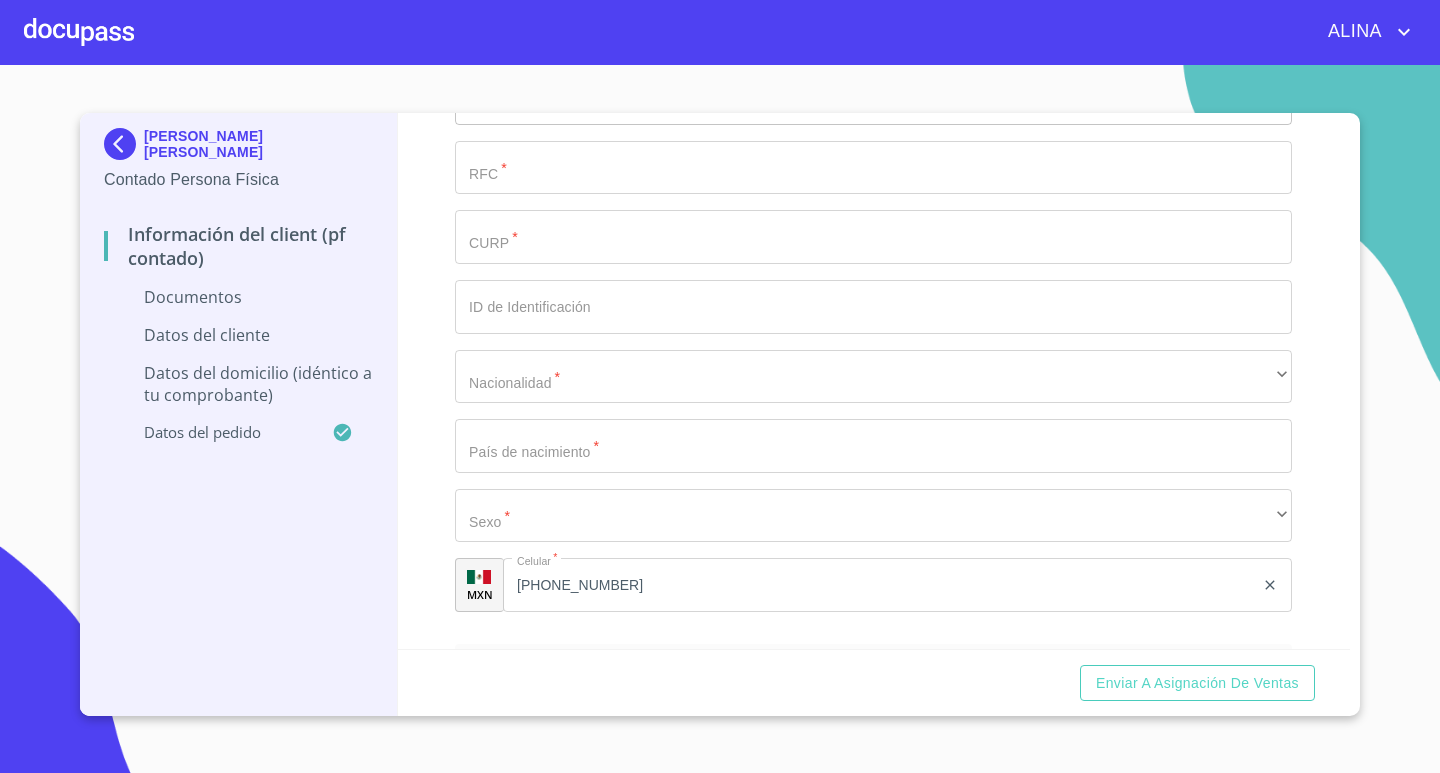 scroll, scrollTop: 3414, scrollLeft: 0, axis: vertical 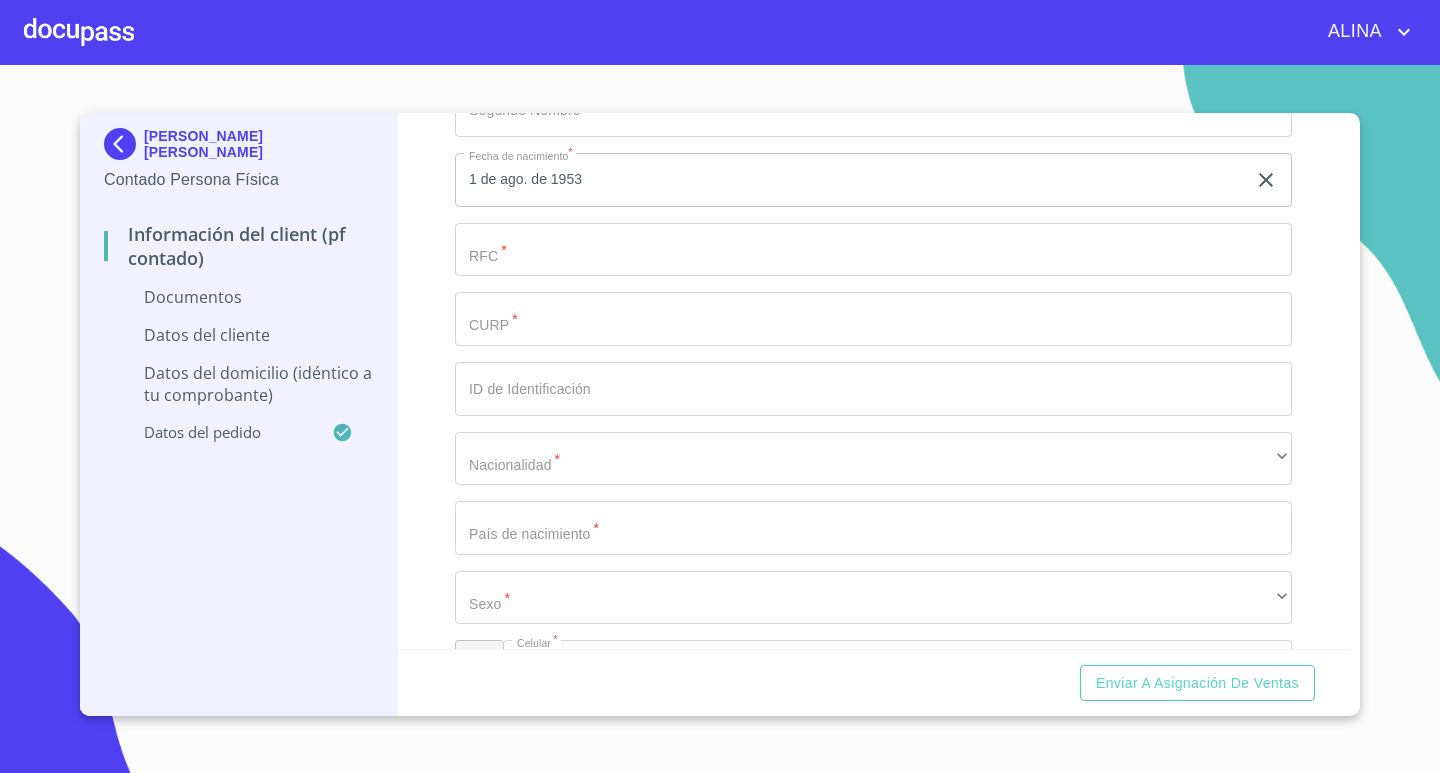 click on "Documento de identificación.   *" at bounding box center (850, -98) 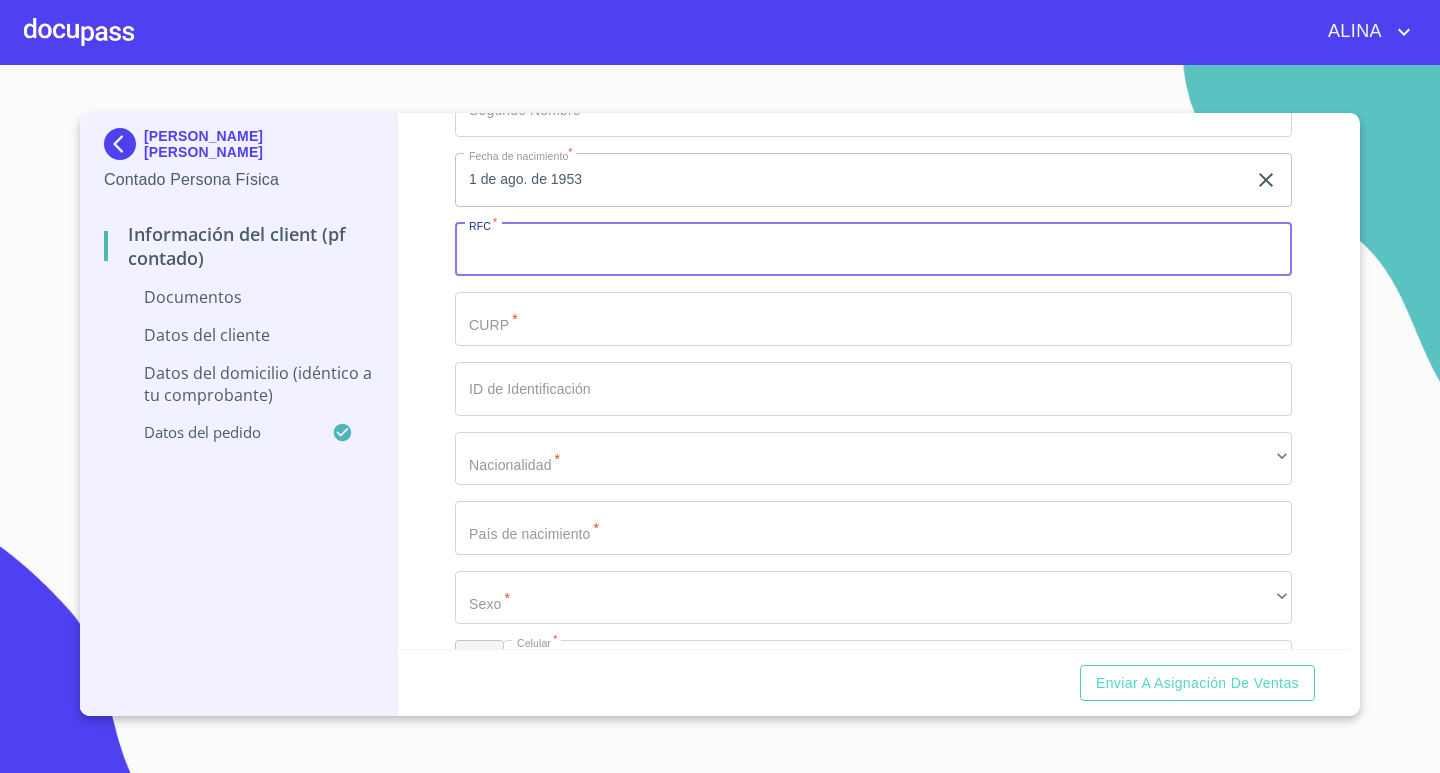 paste on "FEEI5308018F8" 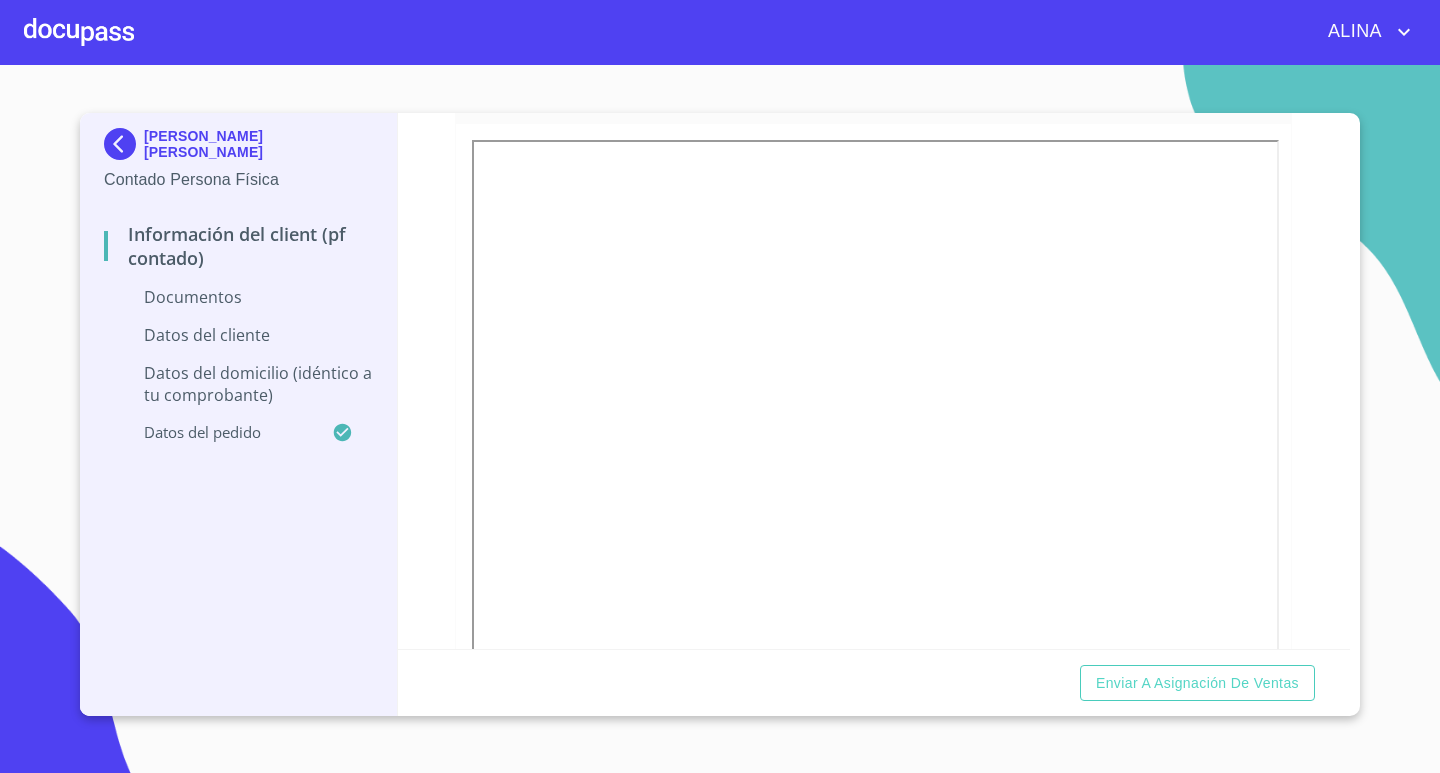 scroll, scrollTop: 2314, scrollLeft: 0, axis: vertical 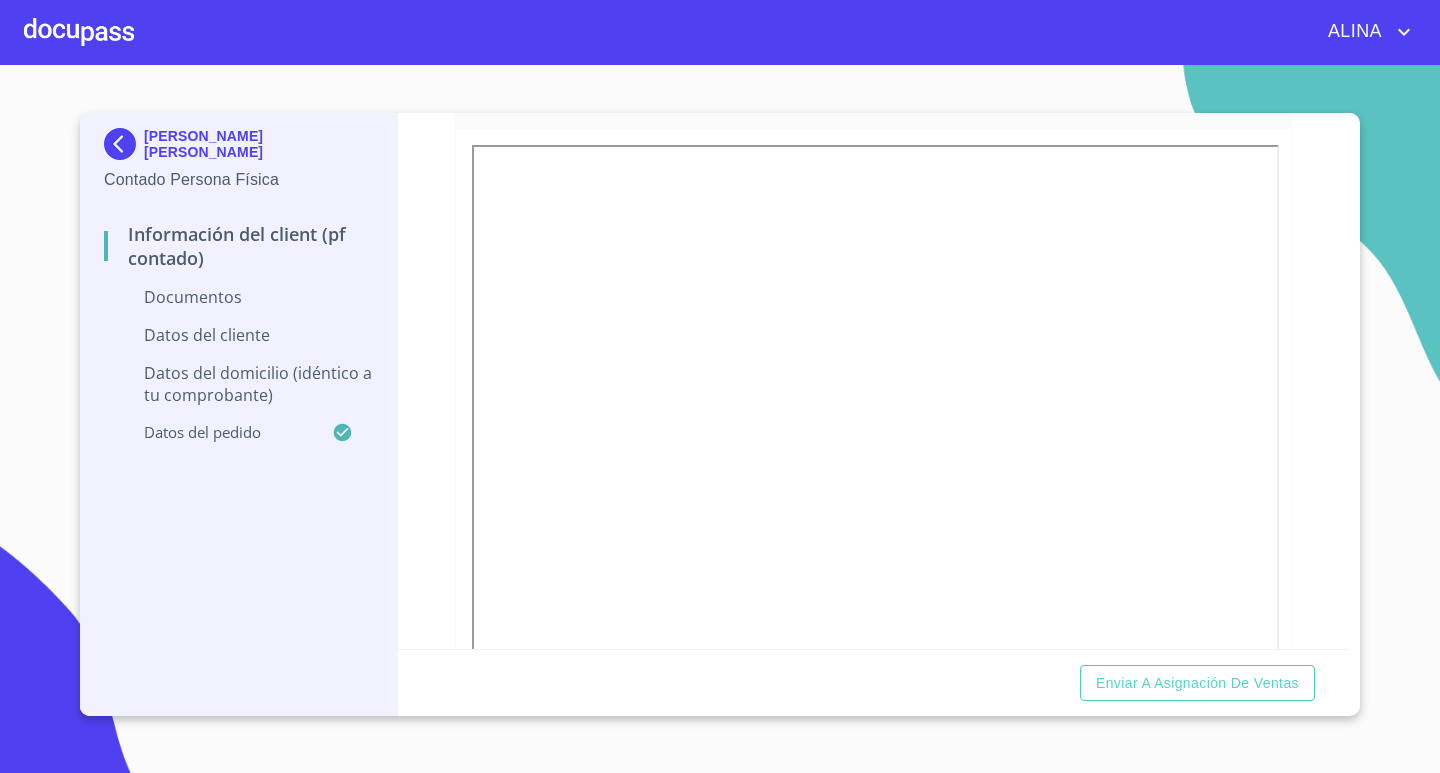 type on "FEEI5308018F8" 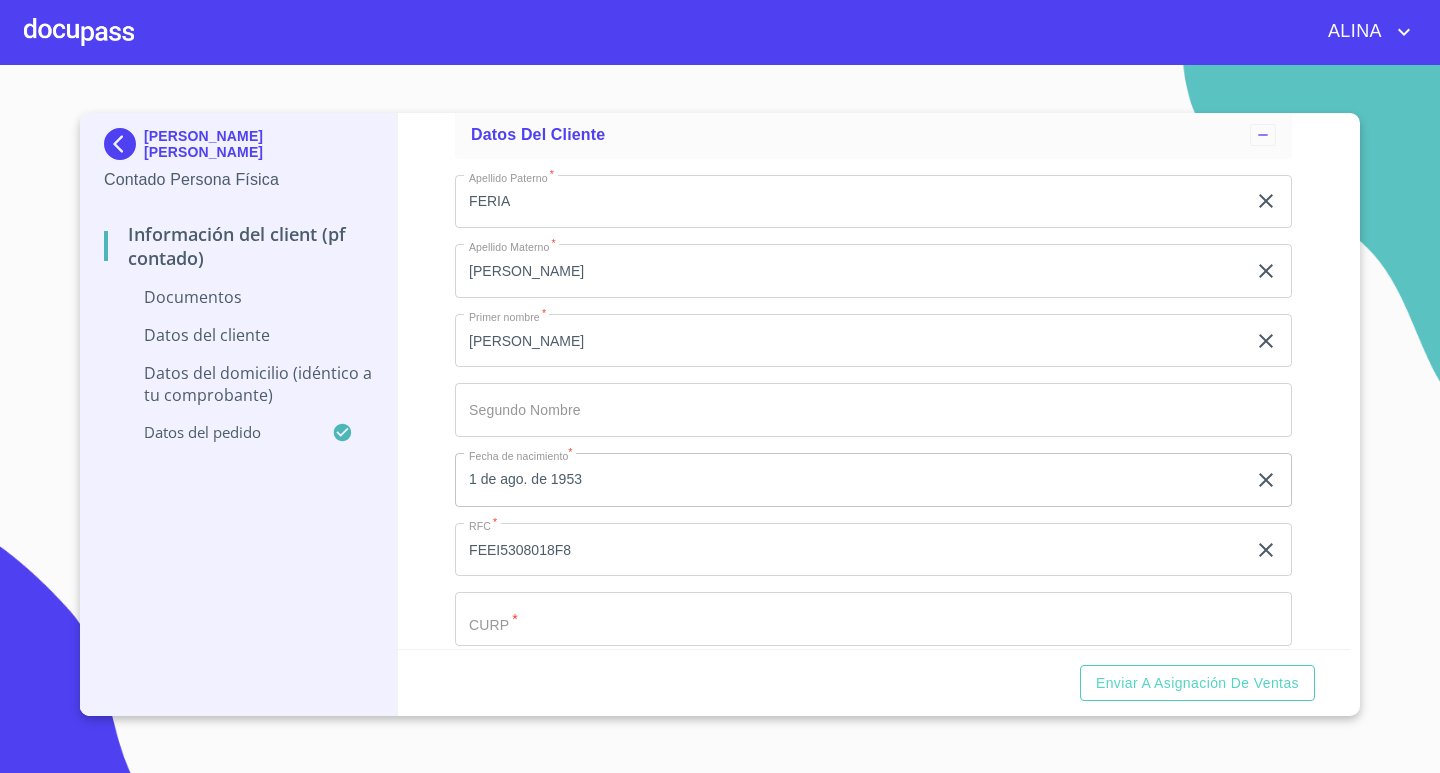 scroll, scrollTop: 3214, scrollLeft: 0, axis: vertical 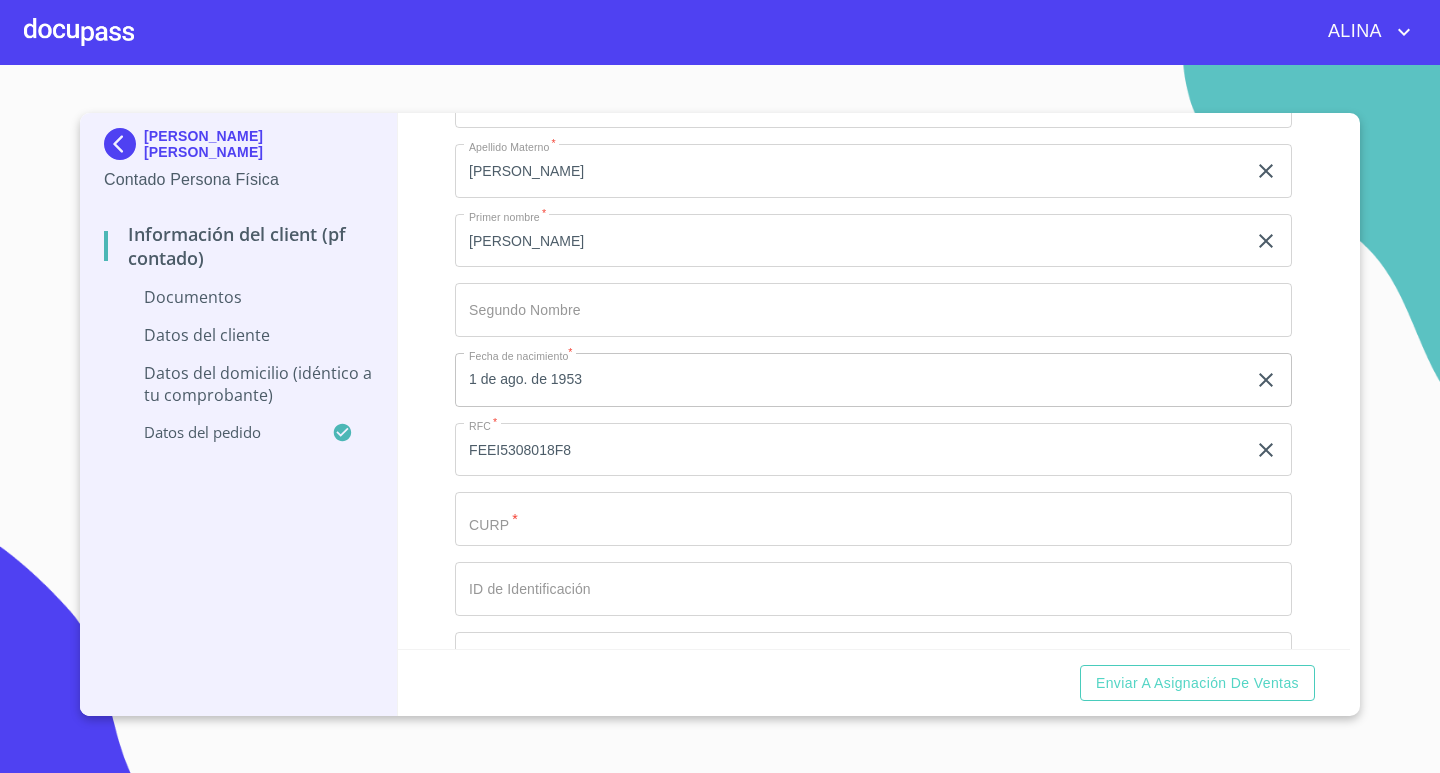 click on "Documento de identificación.   *" at bounding box center (850, 102) 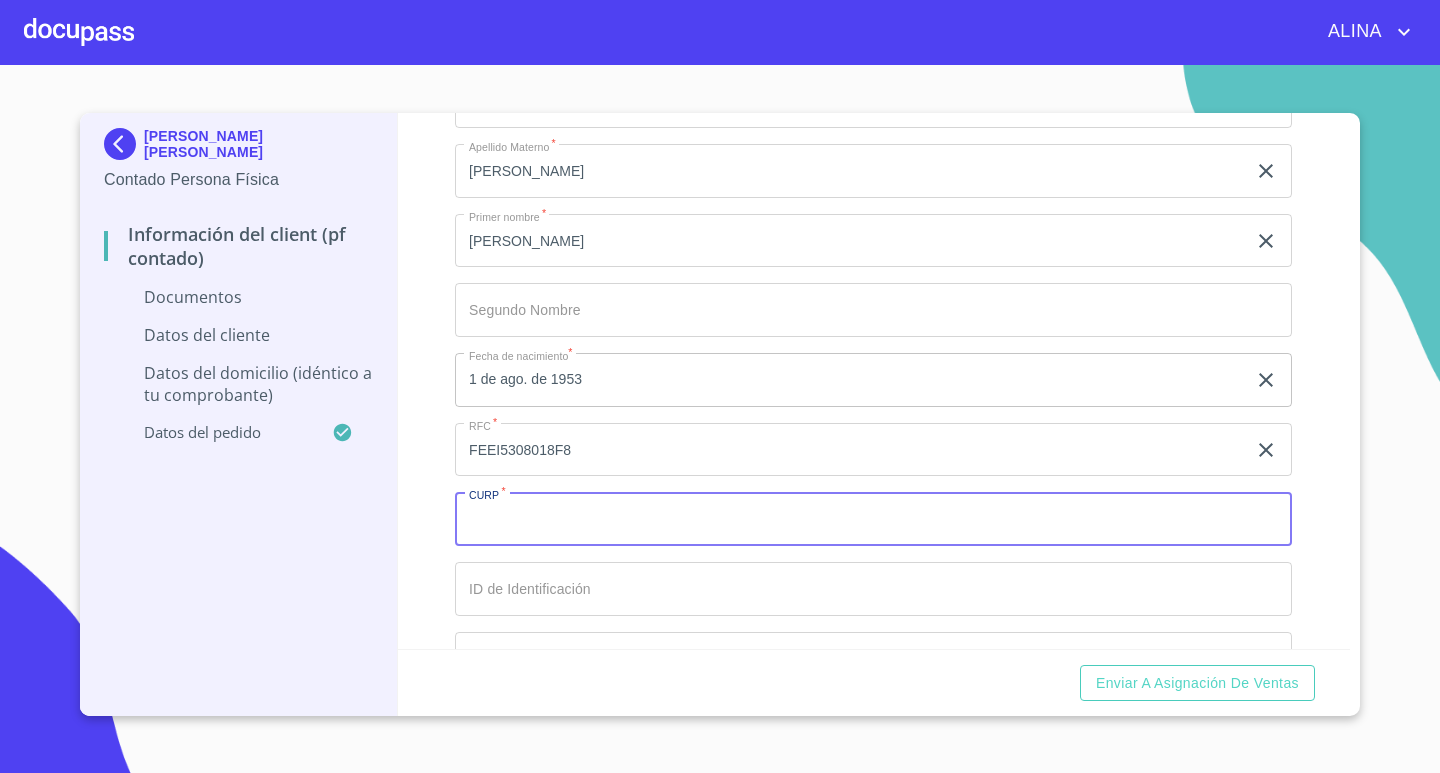 paste on "FEEI530801HOCRSG05" 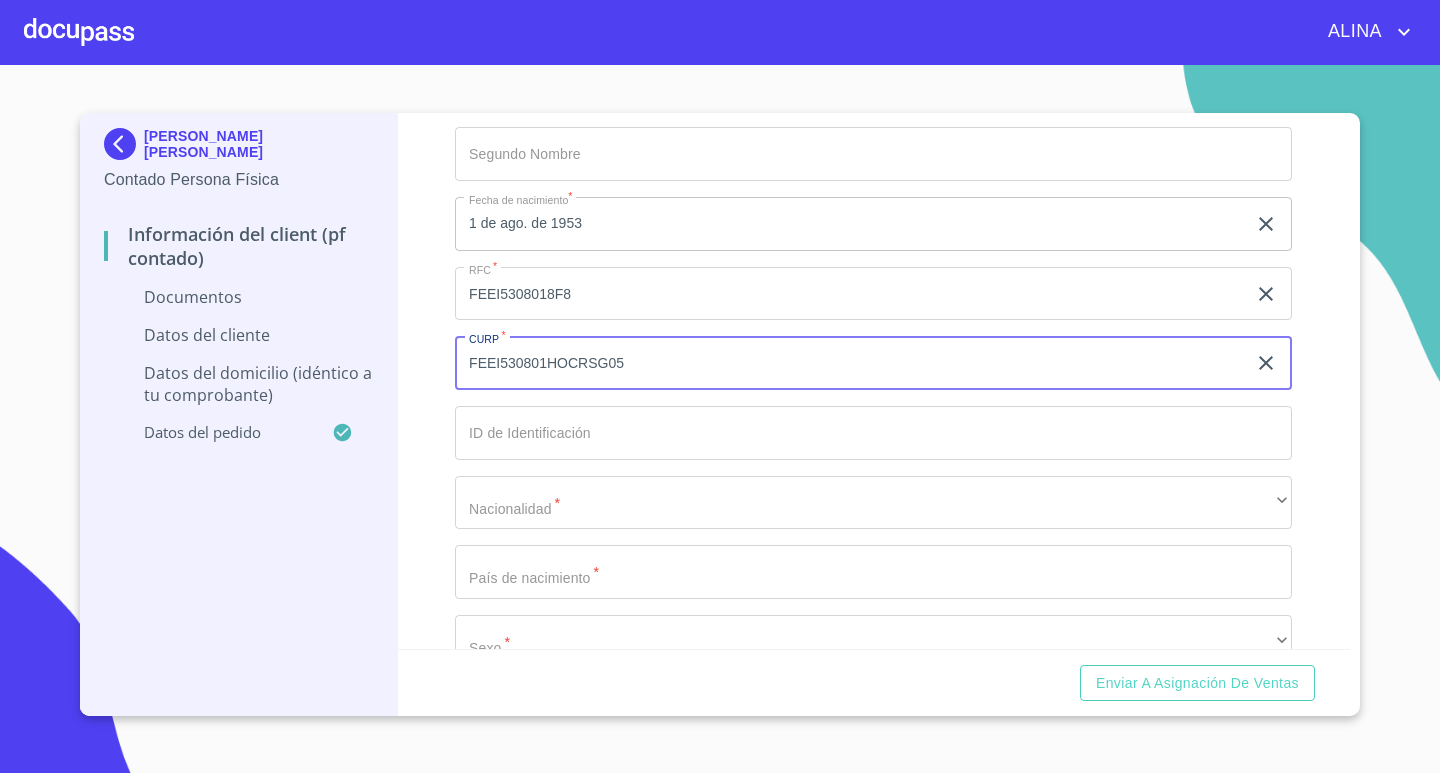 scroll, scrollTop: 3414, scrollLeft: 0, axis: vertical 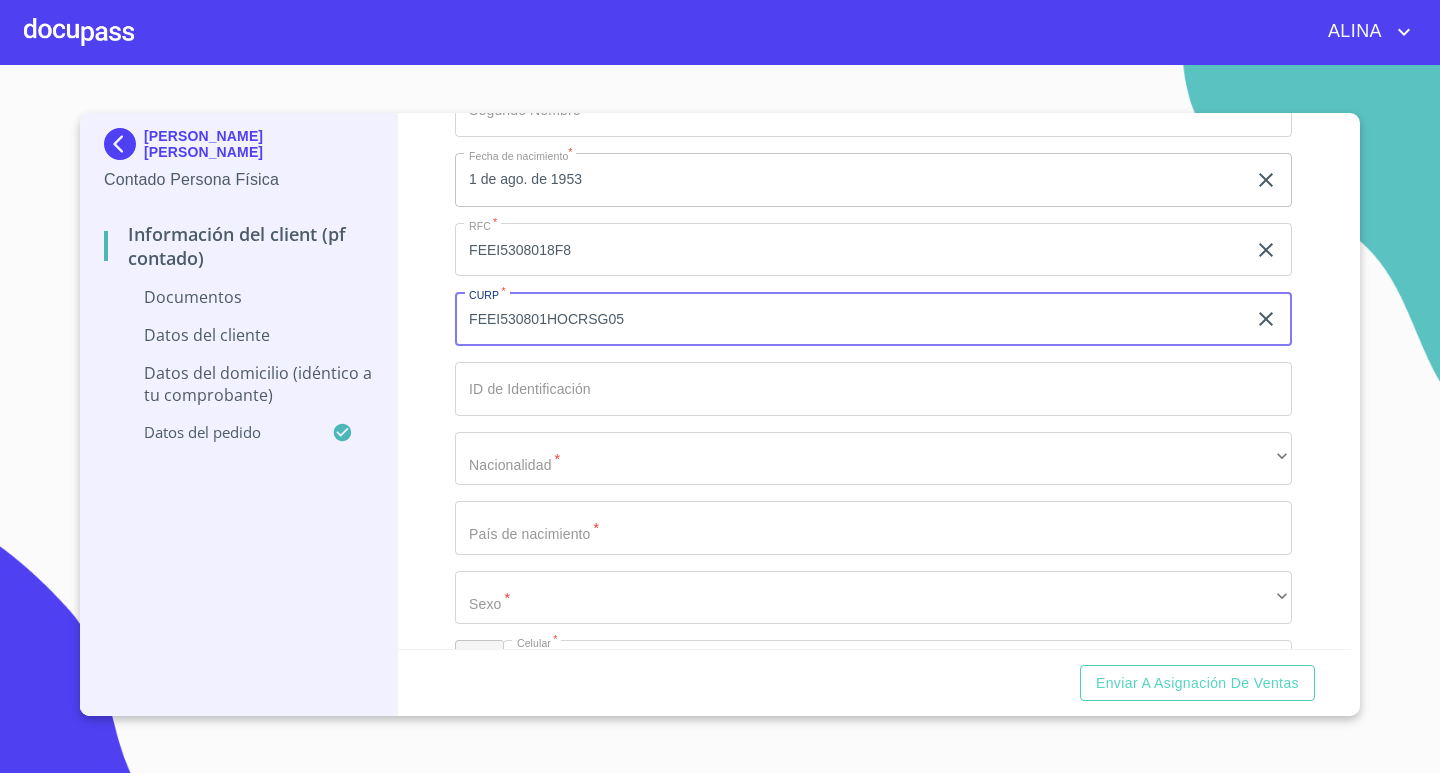 type on "FEEI530801HOCRSG05" 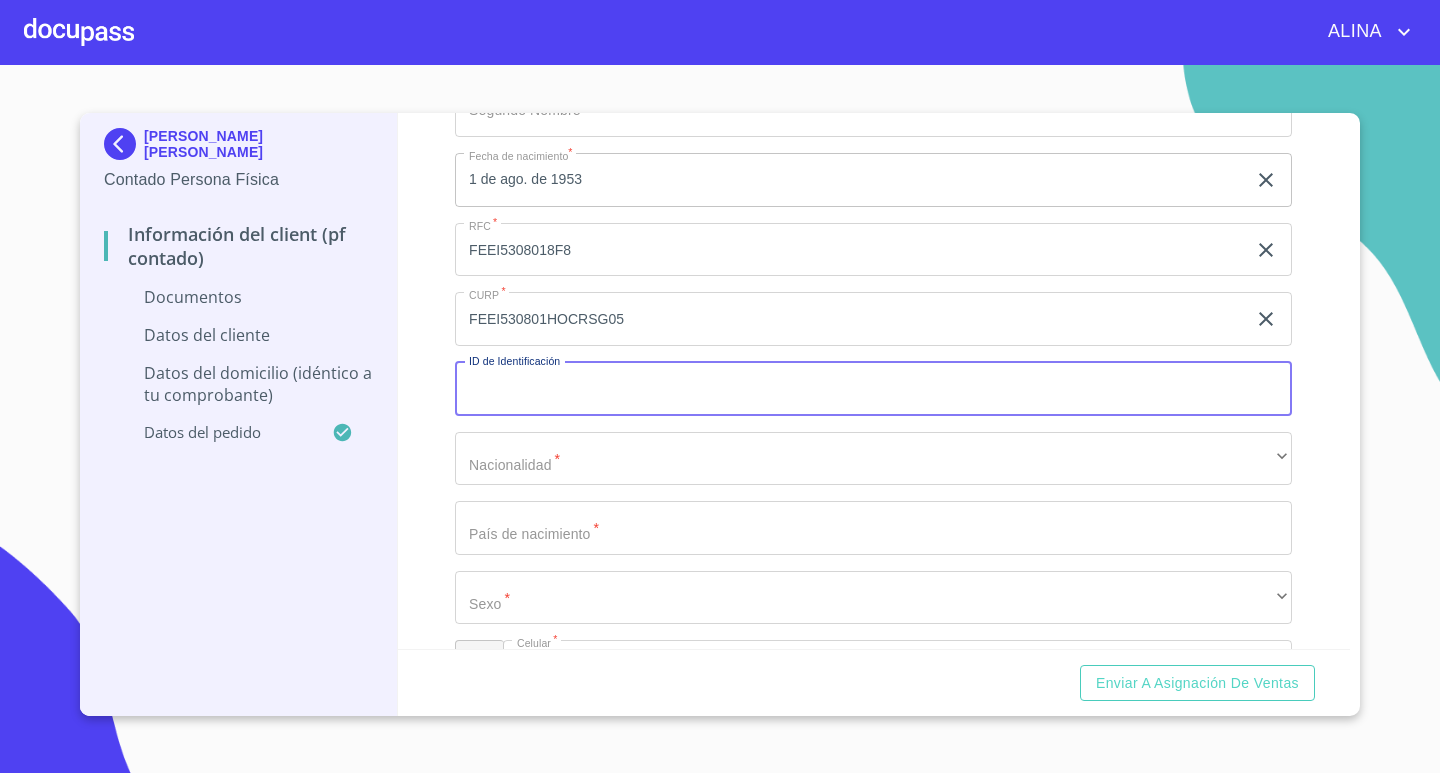 click on "Documento de identificación.   *" at bounding box center (873, 389) 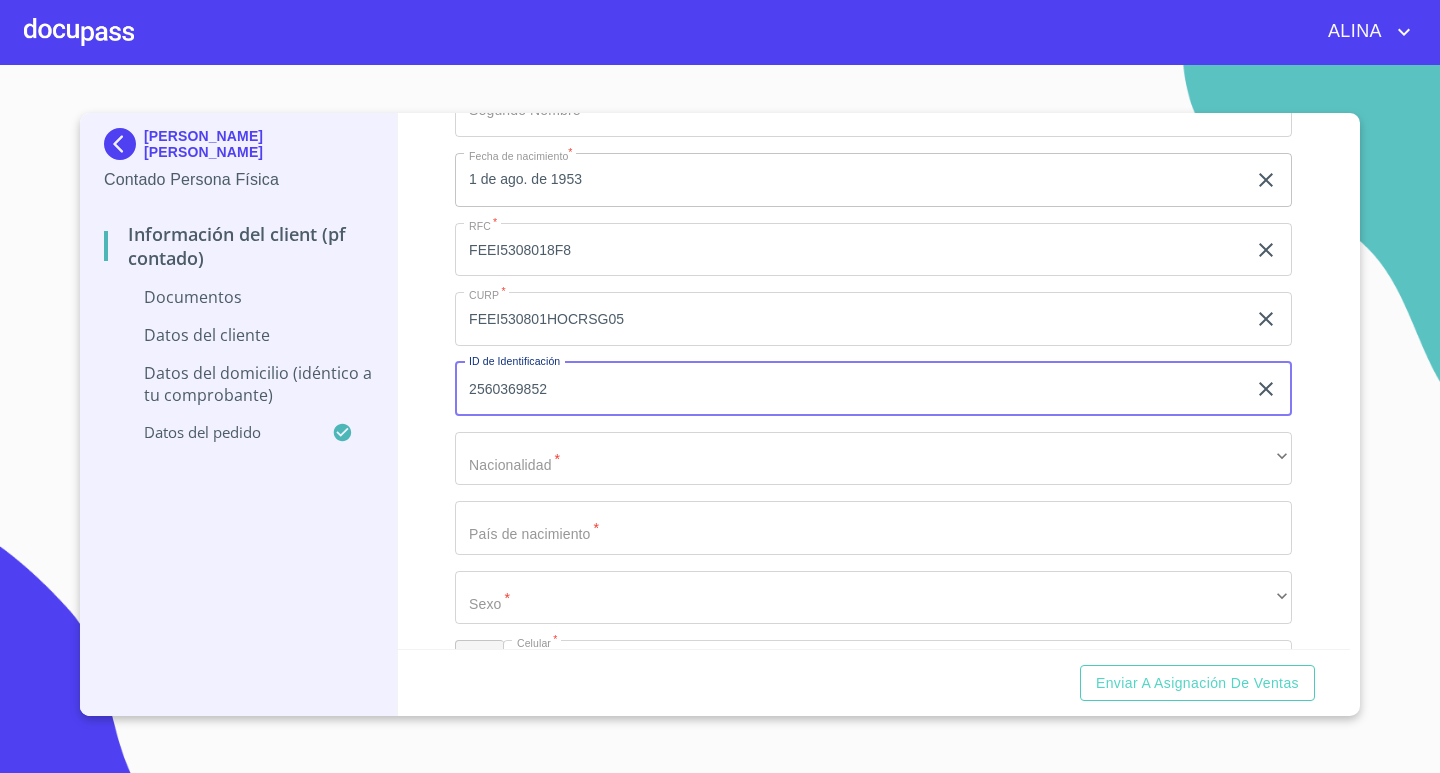 type on "2560369852" 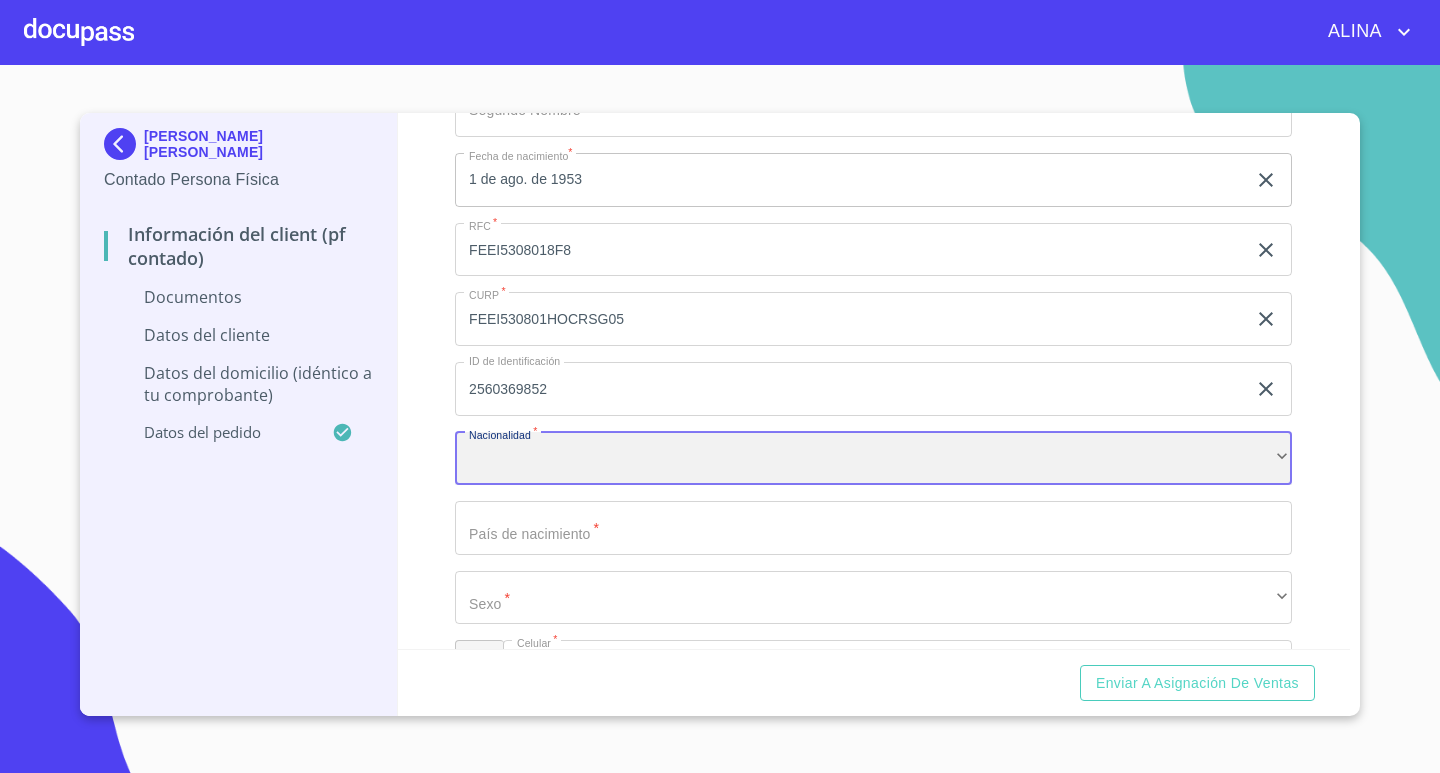click on "​" at bounding box center (873, 459) 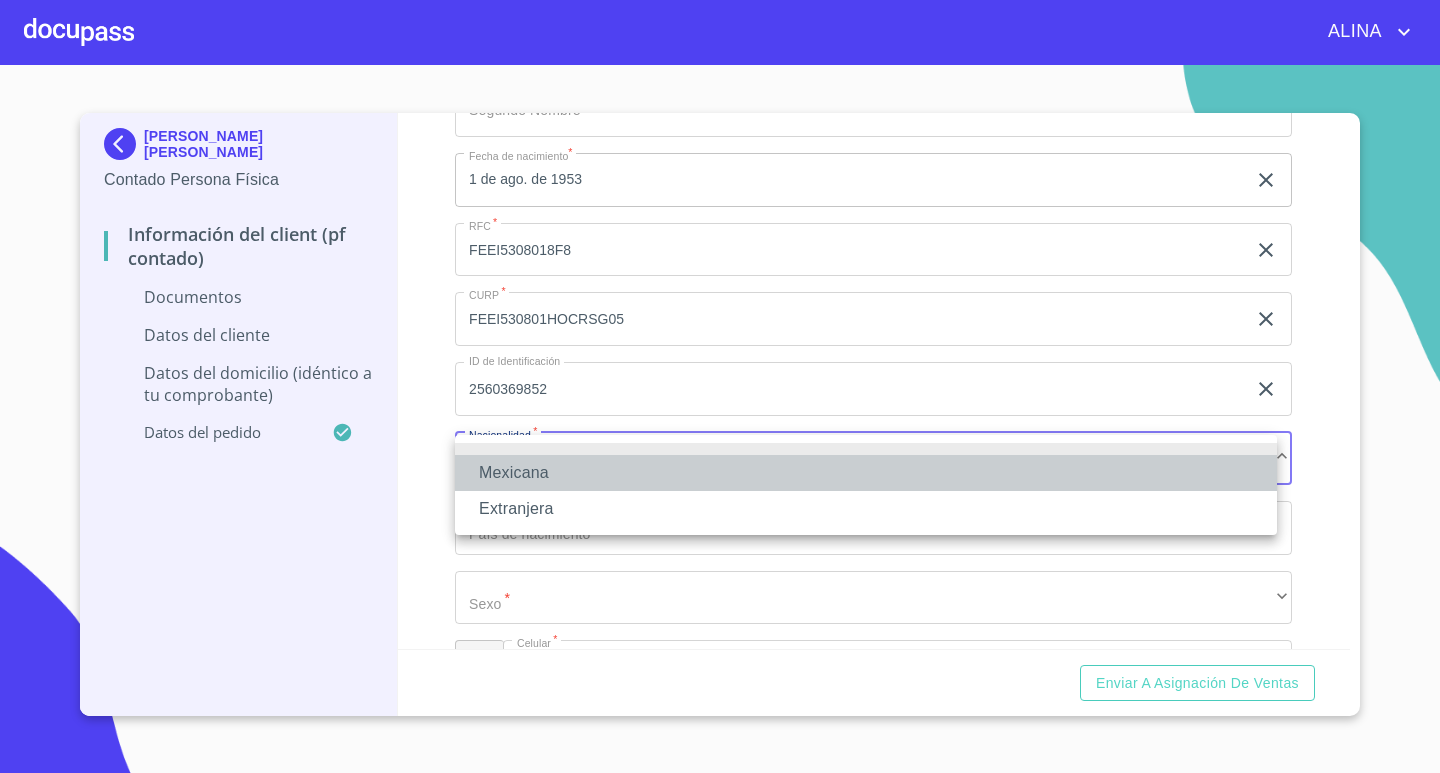 click on "Mexicana" at bounding box center [866, 473] 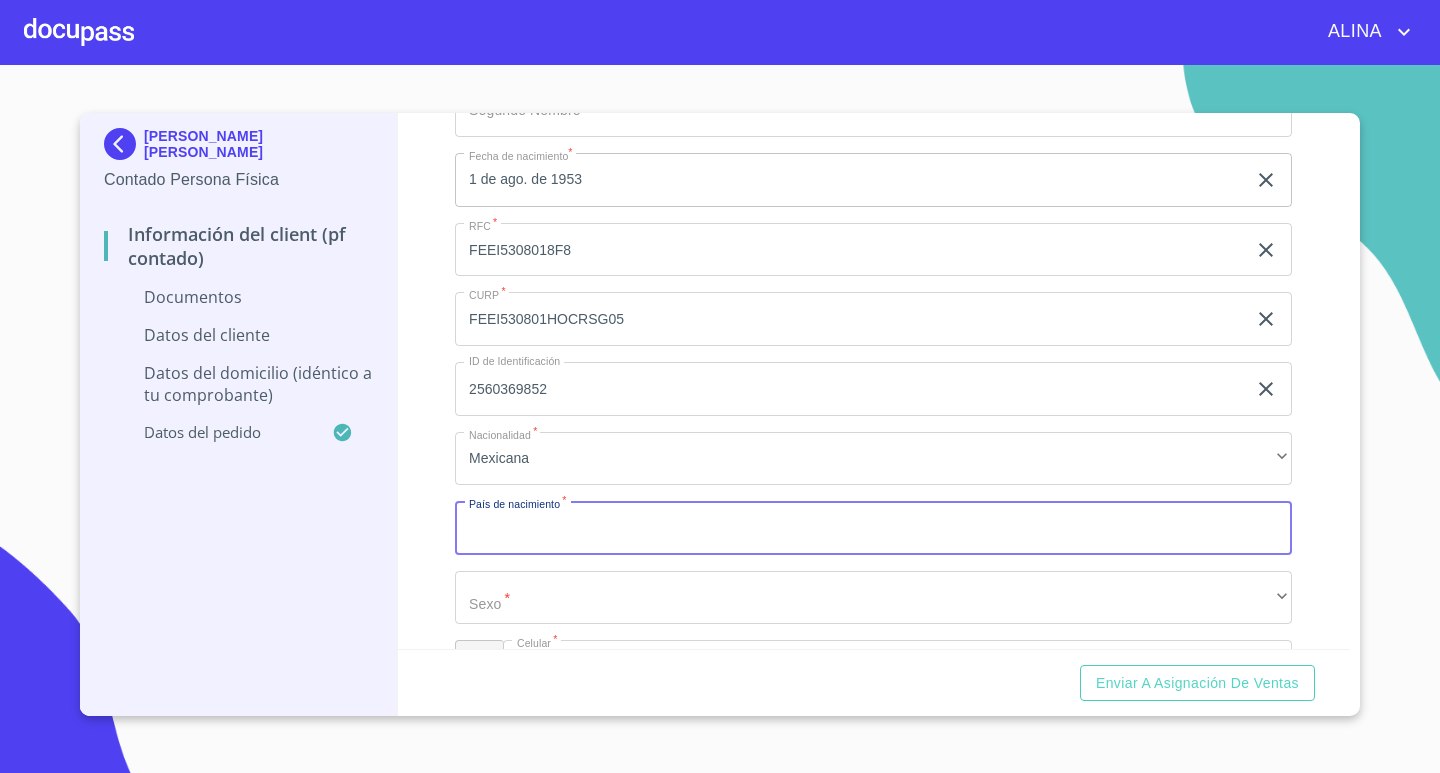 click on "Documento de identificación.   *" at bounding box center [873, 528] 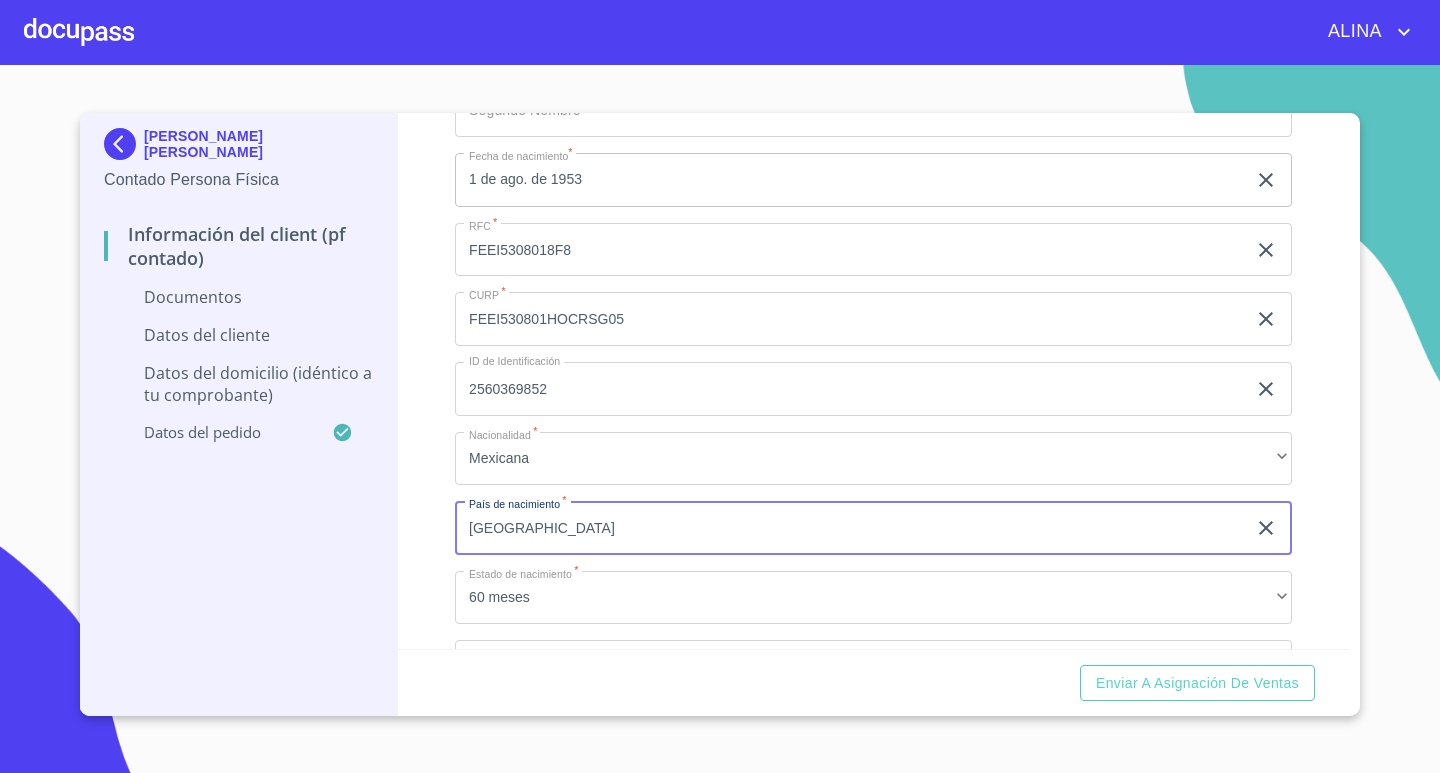 type on "[GEOGRAPHIC_DATA]" 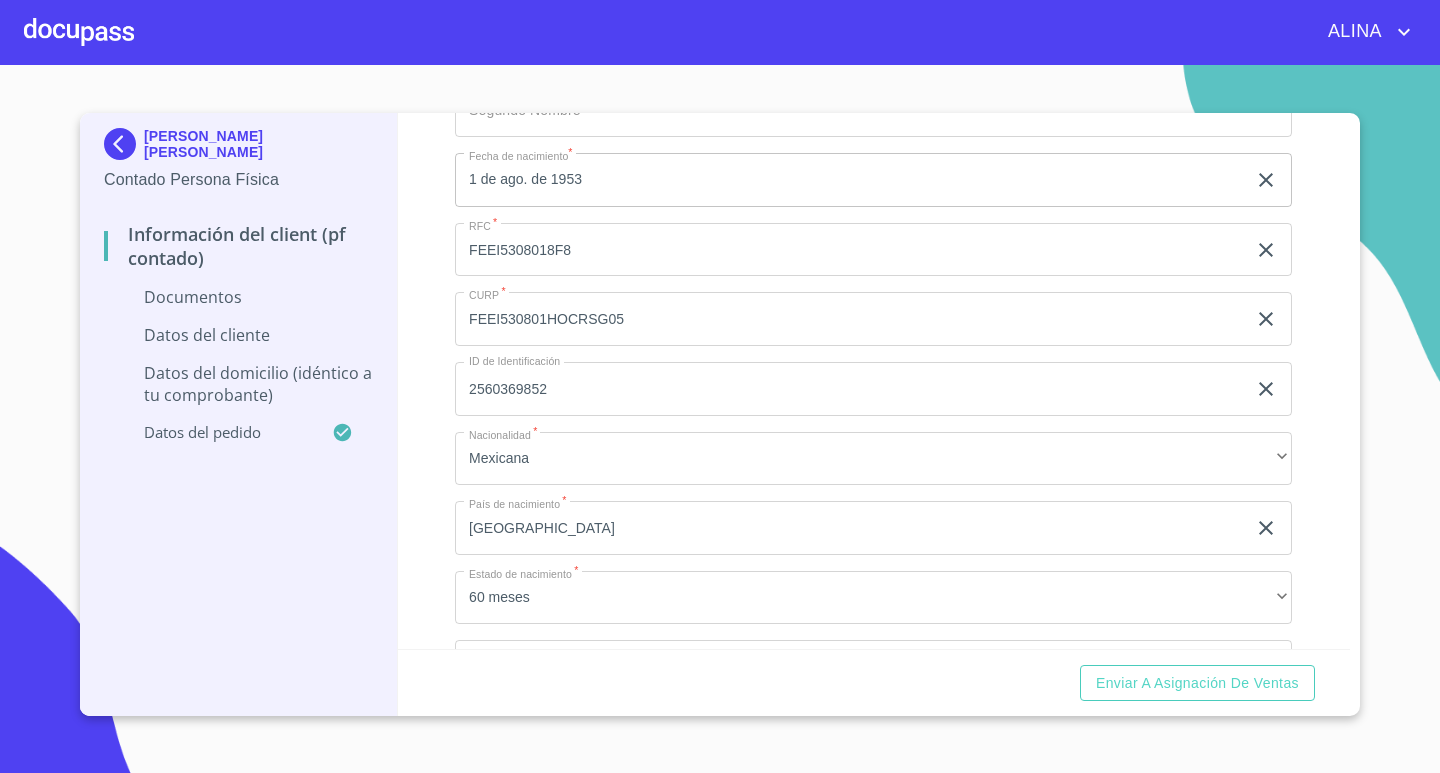 click on "Información del Client (PF contado)   Documentos Documento de identificación.   * INE ​ Identificación Oficial * Identificación Oficial Identificación Oficial Comprobante de Domicilio * Arrastra o selecciona el (los) documento(s) para agregar CURP * CURP [PERSON_NAME] de situación fiscal [PERSON_NAME] de situación fiscal [PERSON_NAME] de situación fiscal Datos del cliente Apellido [PERSON_NAME]   * FERIA ​ Apellido Materno   * [PERSON_NAME] ​ Primer nombre   * [PERSON_NAME] ​ [PERSON_NAME] Nombre ​ Fecha de nacimiento * 1 de ago. de [DEMOGRAPHIC_DATA] ​ RFC   * FEEI5308018F8 ​ CURP   * FEEI530801HOCRSG05 ​ ID de Identificación 2560369852 ​ Nacionalidad   * Mexicana ​ País de nacimiento   * [GEOGRAPHIC_DATA] ​ Estado de nacimiento   * 60 meses ​ Sexo   * ​ ​ MXN Celular   * [PHONE_NUMBER] ​ Datos del domicilio (idéntico a tu comprobante) Domicilio completo (Calle, Av. o Vía)   * ​ No. Exterior   * ​ No. Interior ​ Colonia o Urbanización   * ​ País de residencia   * ​   * ​ *" at bounding box center (874, 381) 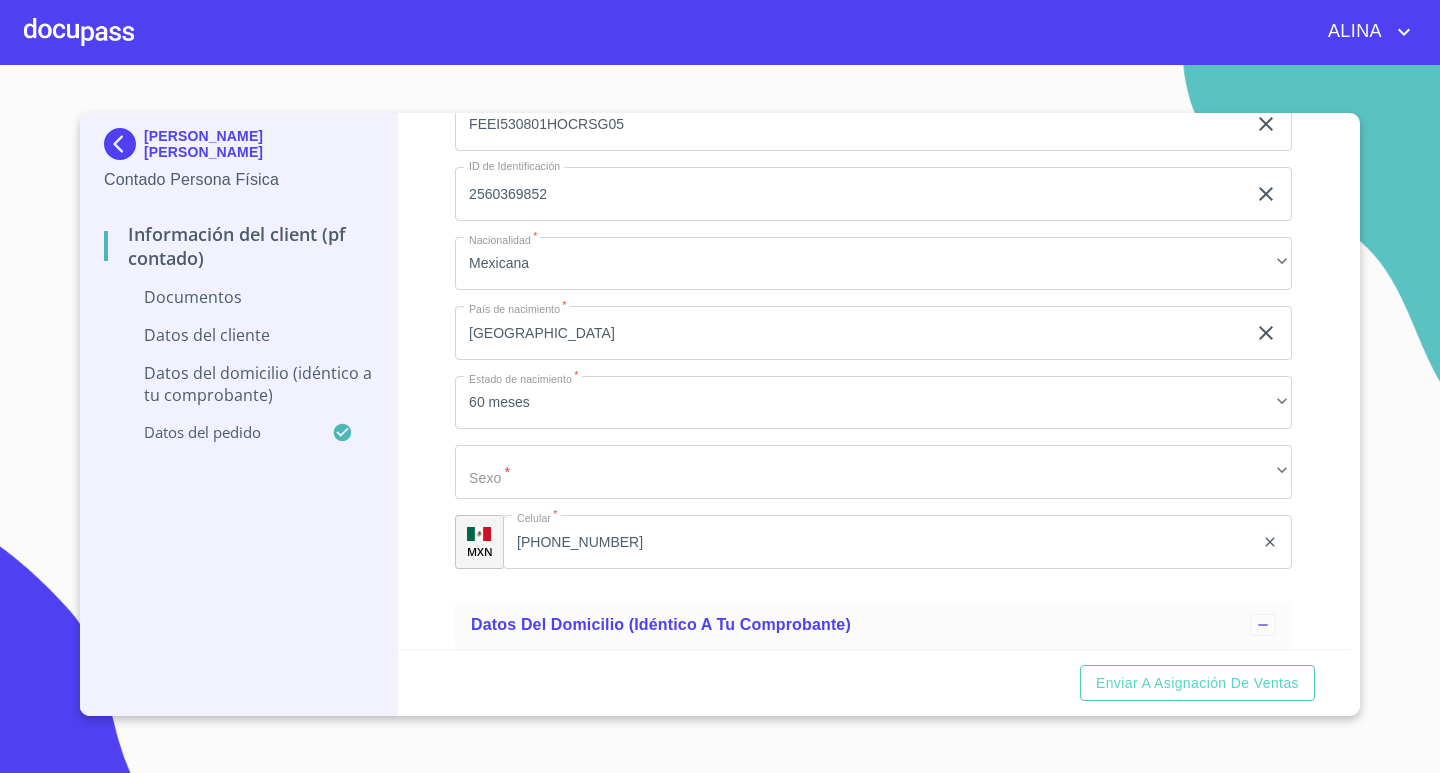 scroll, scrollTop: 3614, scrollLeft: 0, axis: vertical 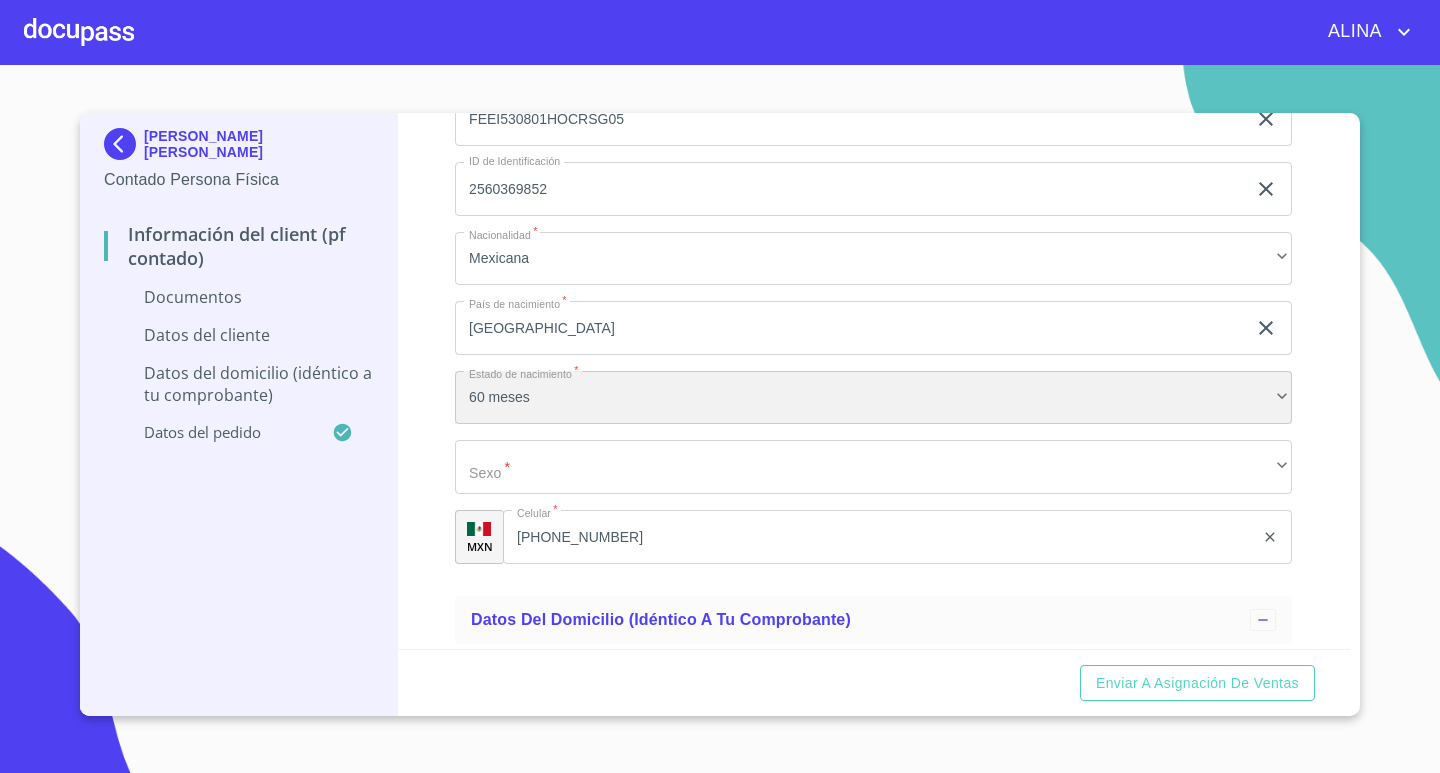 click on "60 meses" at bounding box center [873, 398] 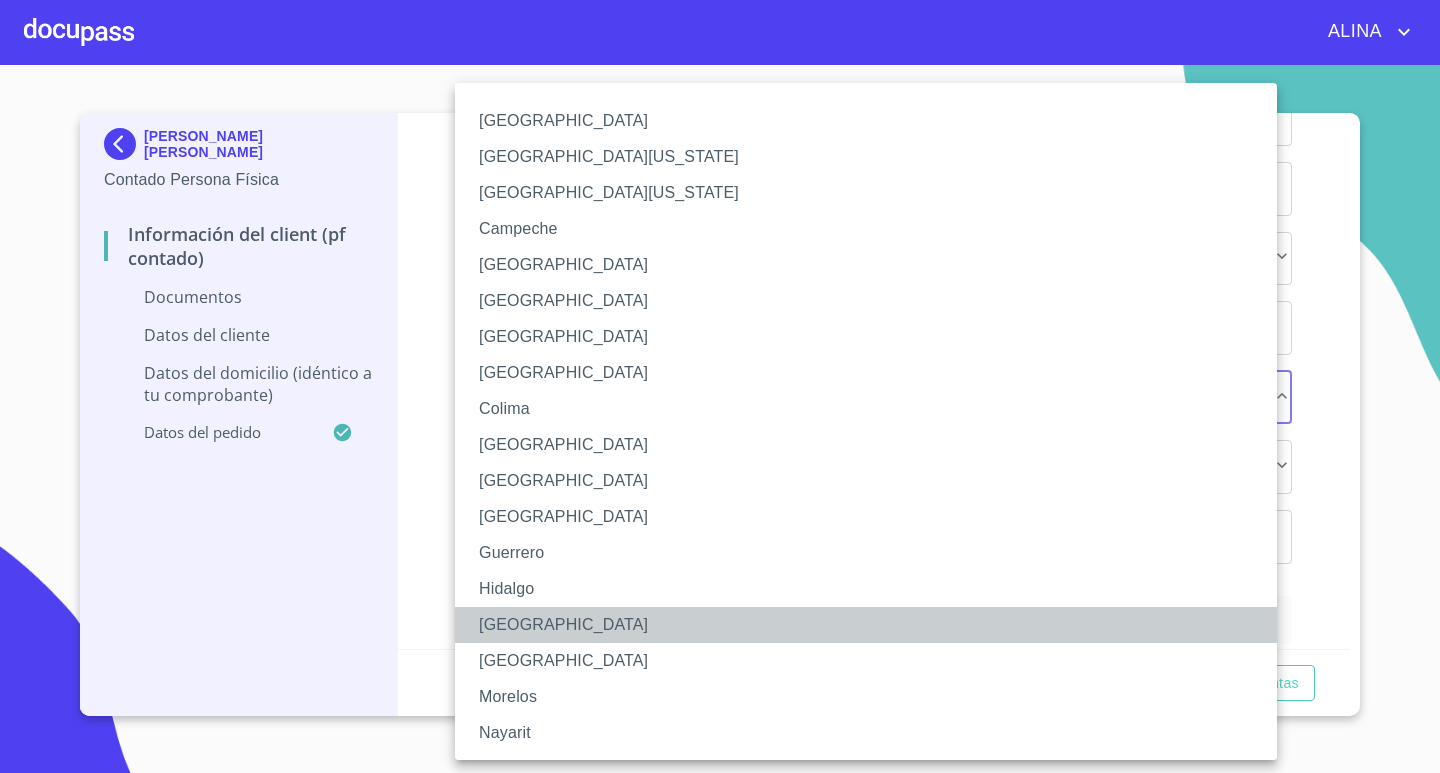 click on "[GEOGRAPHIC_DATA]" at bounding box center [873, 625] 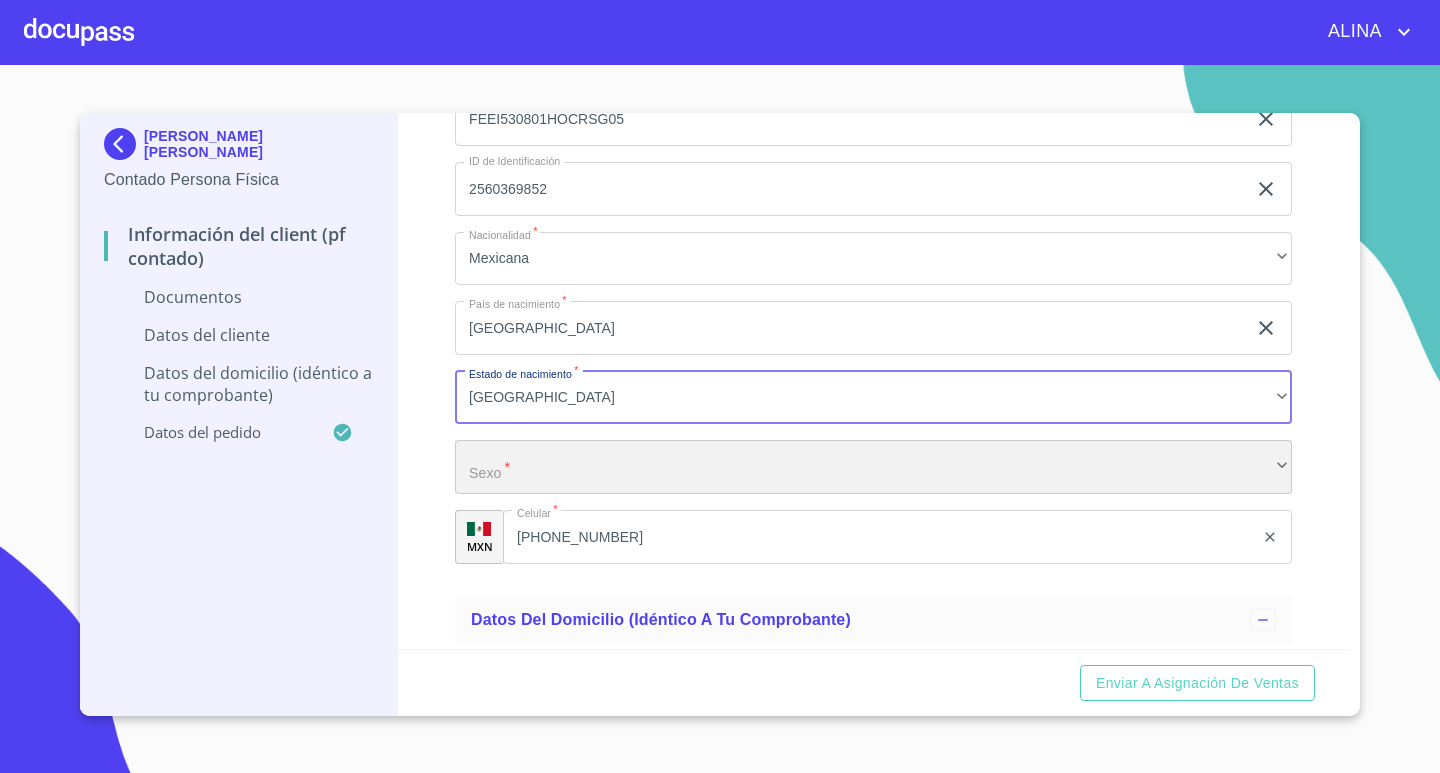 click on "​" at bounding box center (873, 467) 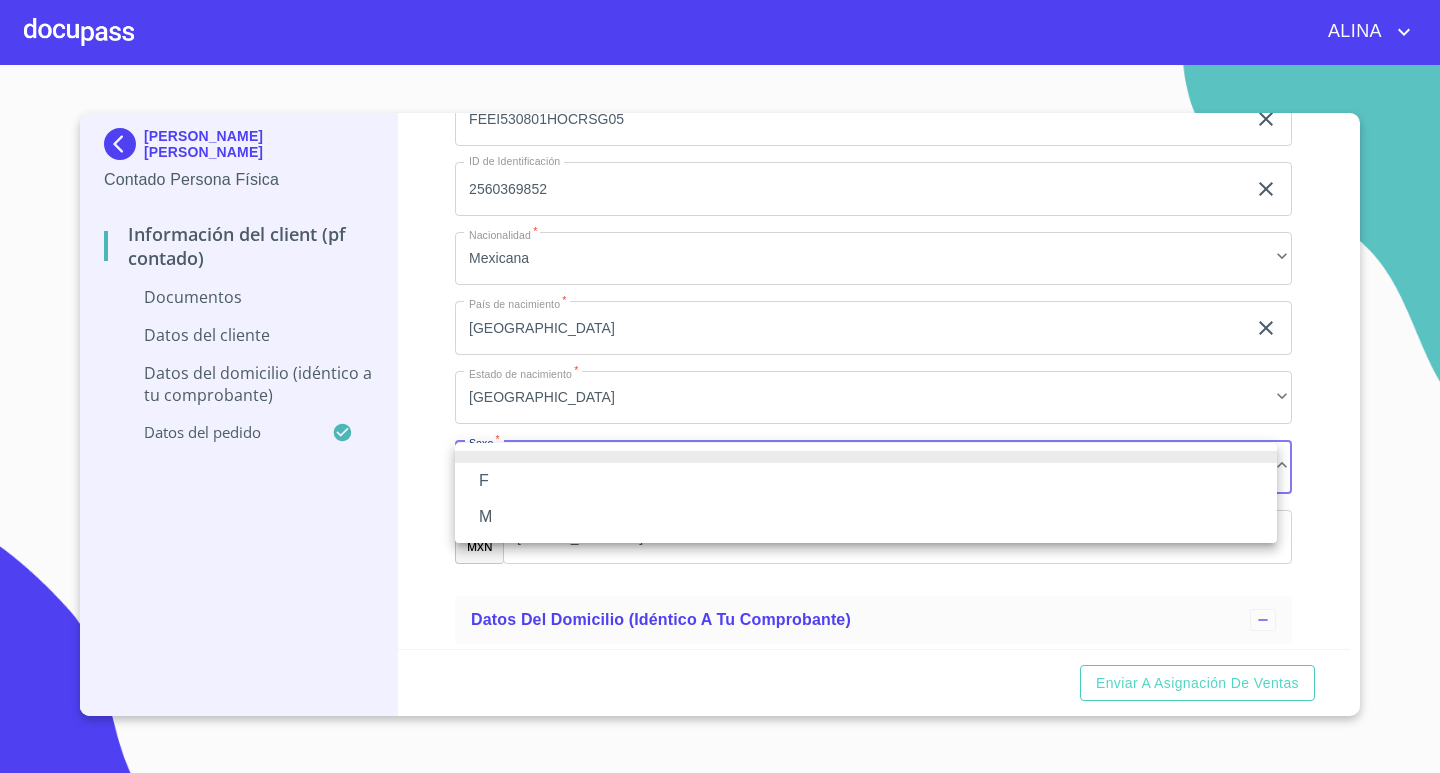 click on "M" at bounding box center [866, 517] 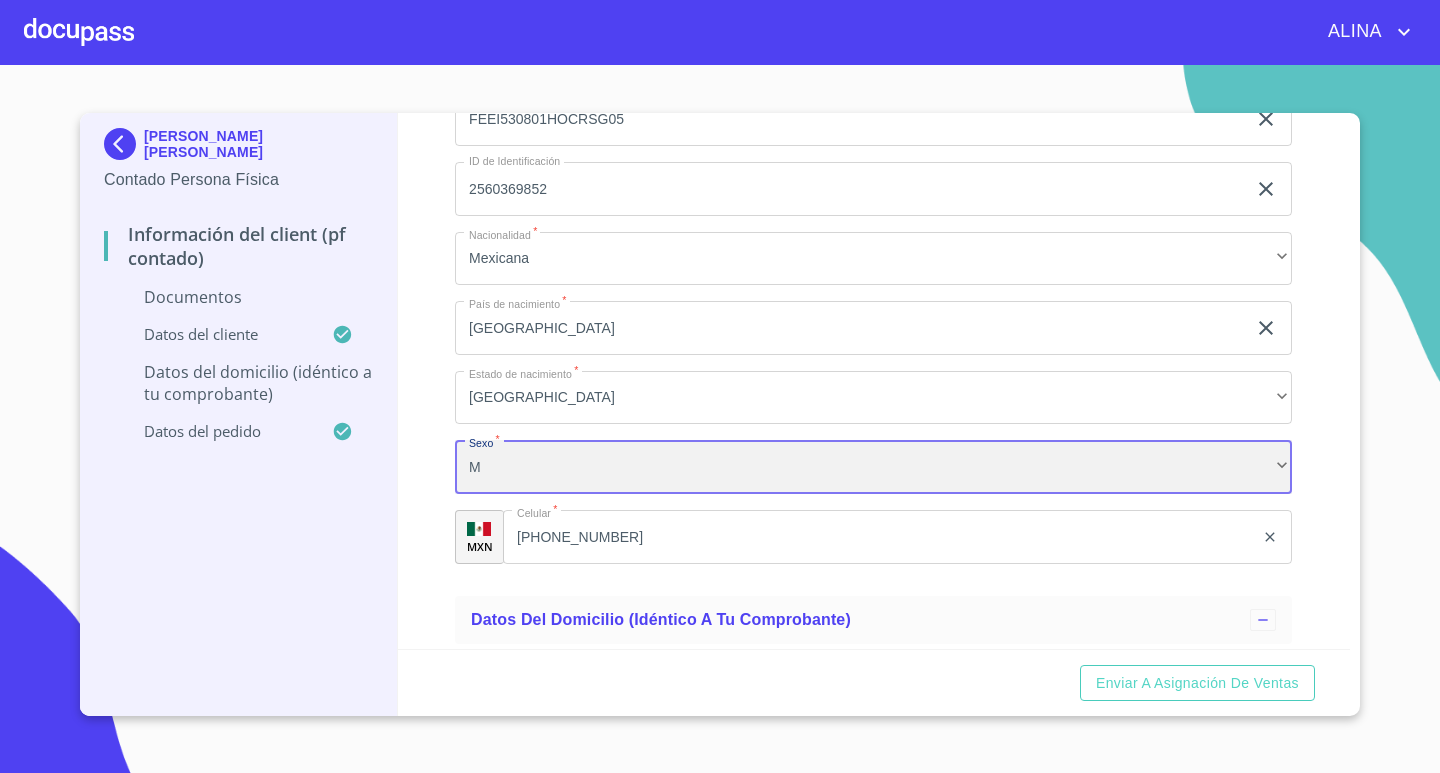 scroll, scrollTop: 3914, scrollLeft: 0, axis: vertical 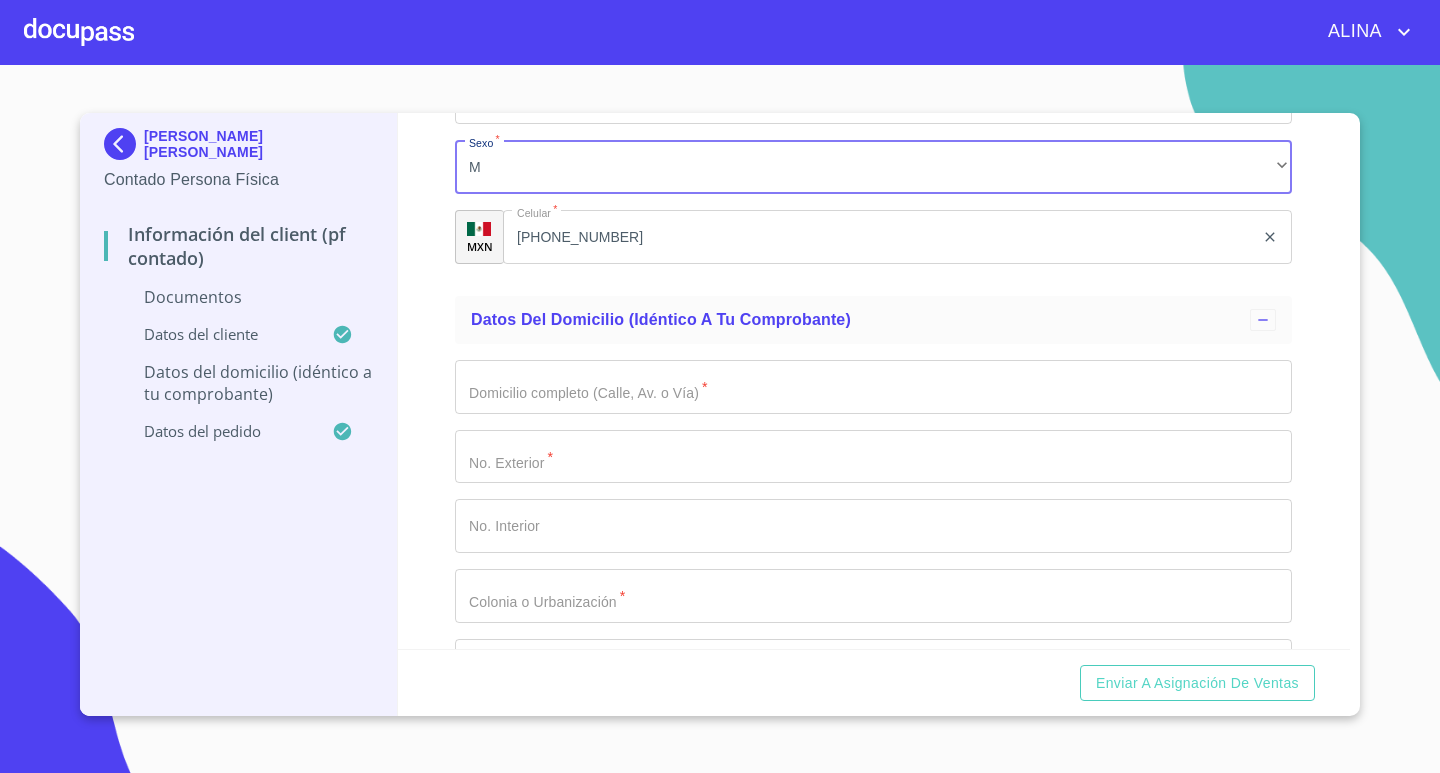 click on "Documento de identificación.   *" at bounding box center (850, -598) 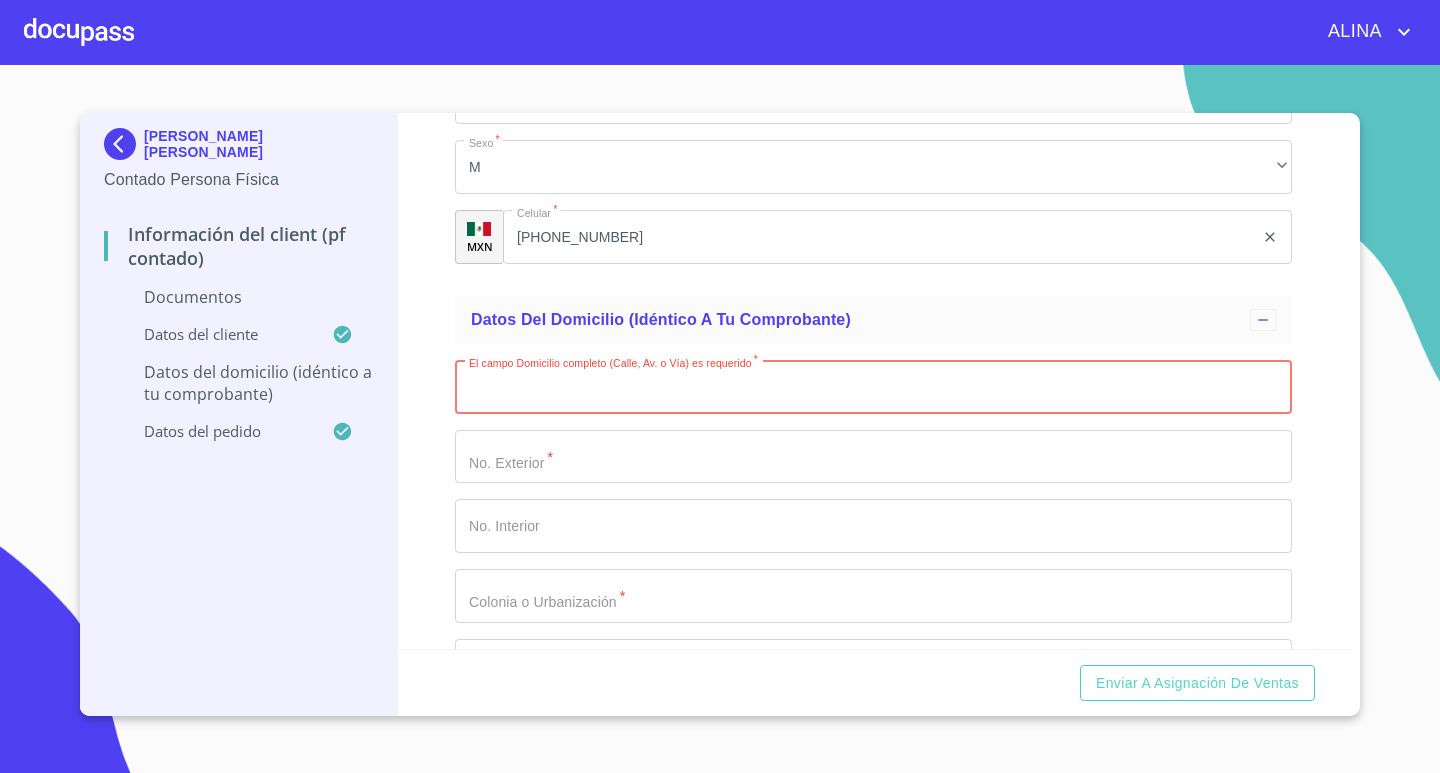 click on "Documento de identificación.   *" at bounding box center [873, 387] 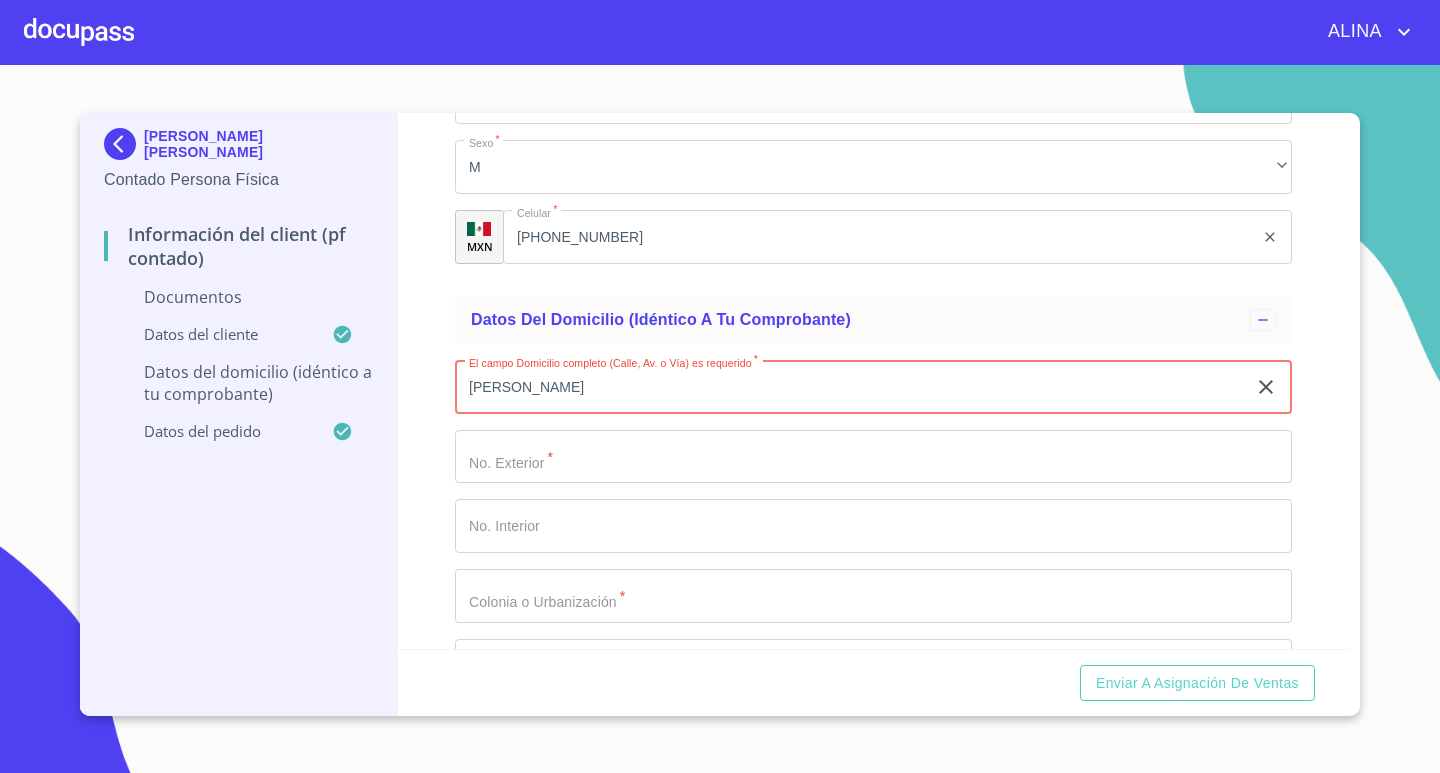 type on "[PERSON_NAME]" 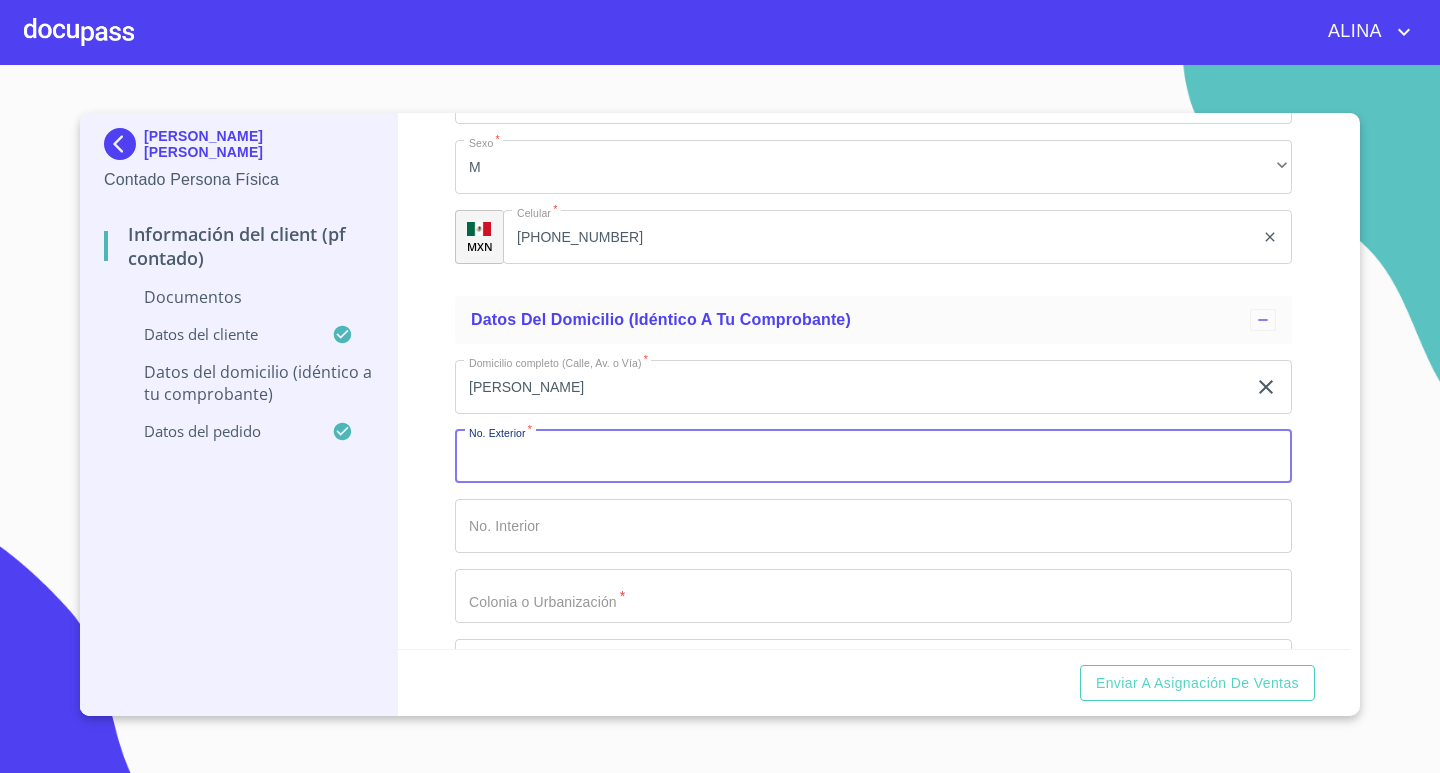 click on "Documento de identificación.   *" at bounding box center [873, 457] 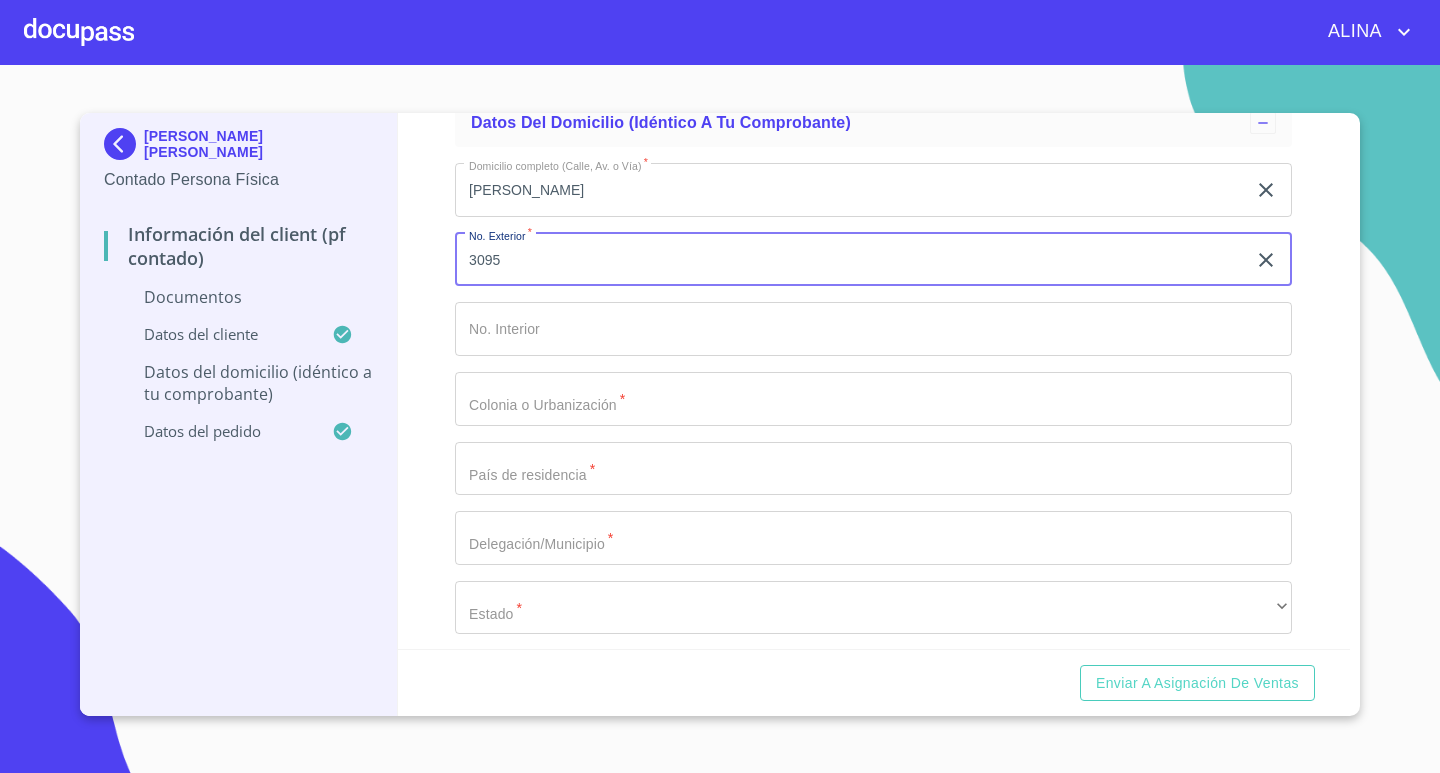 scroll, scrollTop: 4114, scrollLeft: 0, axis: vertical 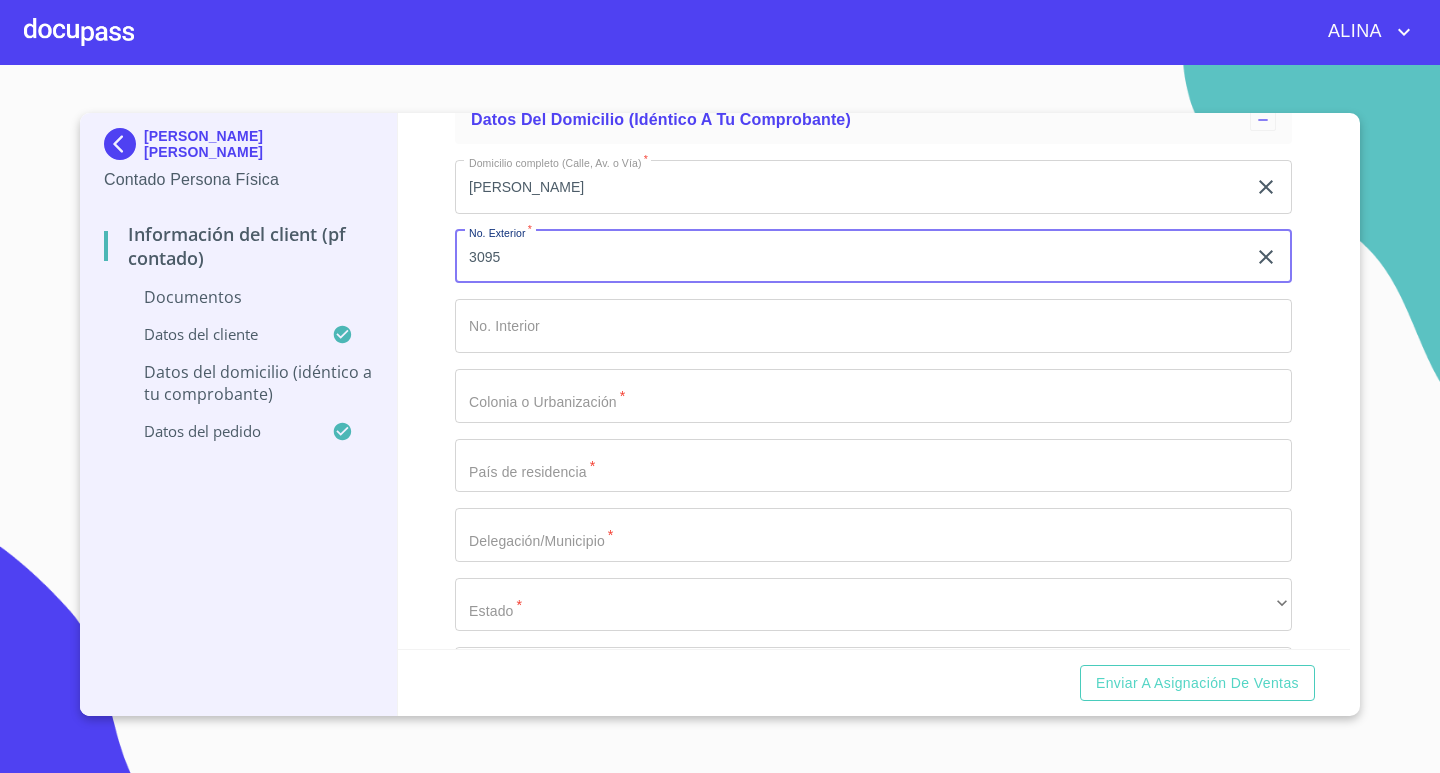 type on "3095" 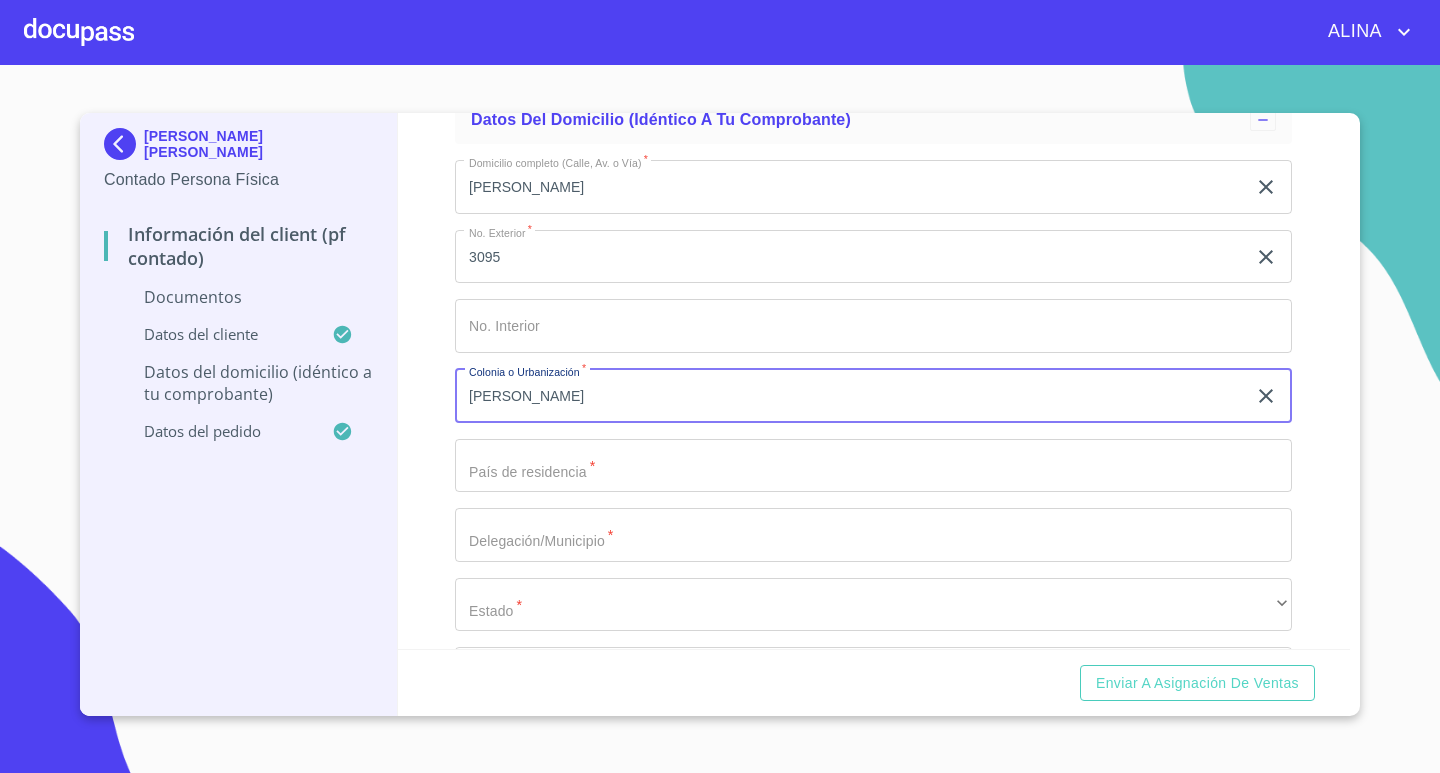 type on "[PERSON_NAME]" 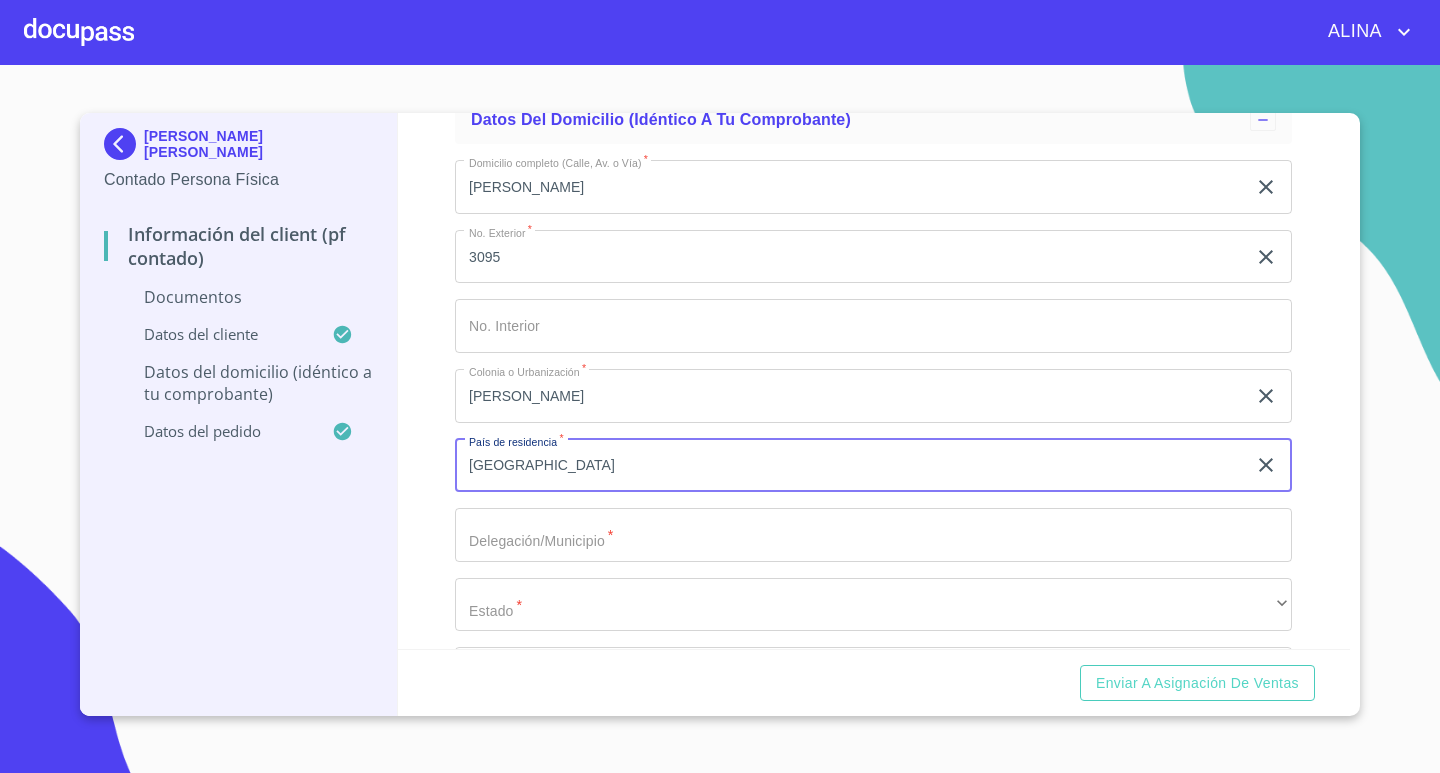 type on "[GEOGRAPHIC_DATA]" 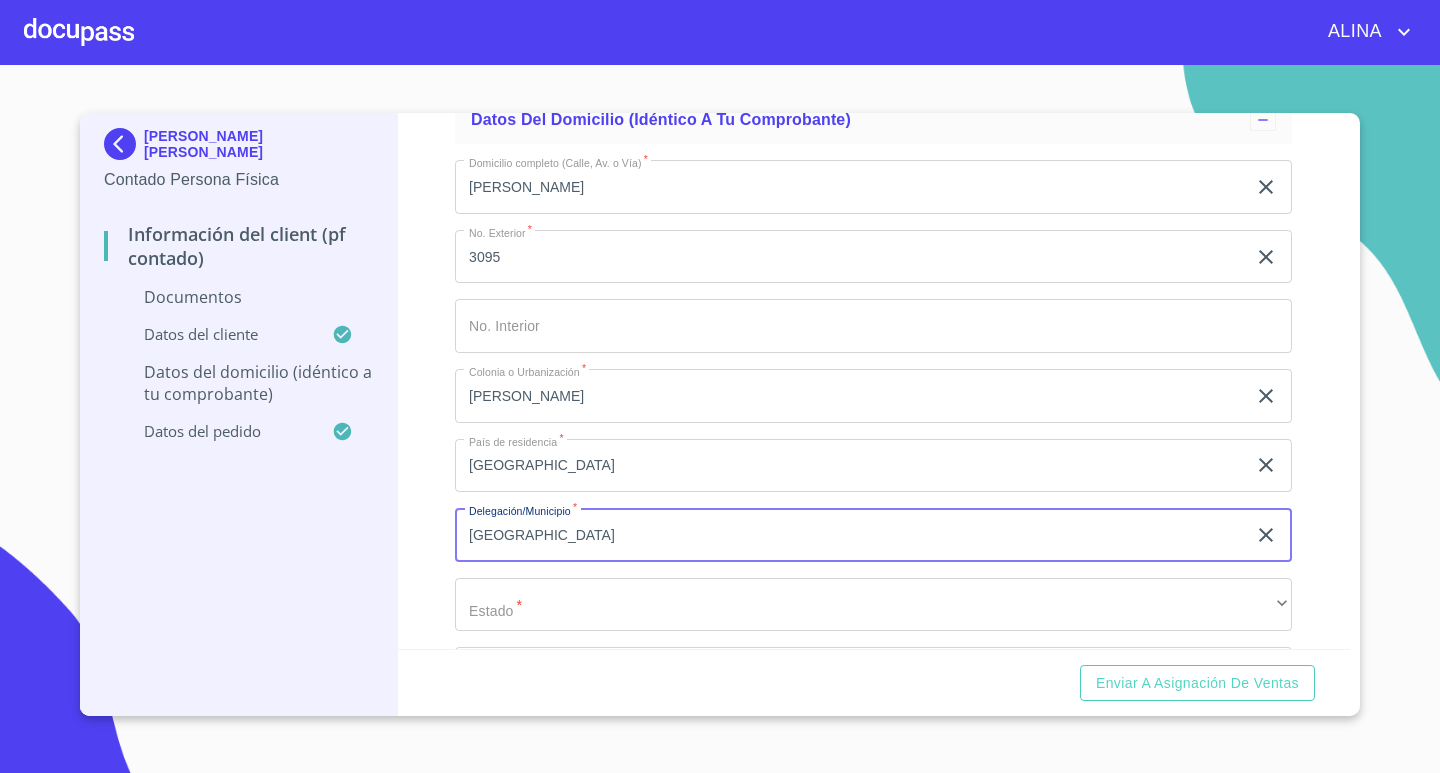 type on "[GEOGRAPHIC_DATA]" 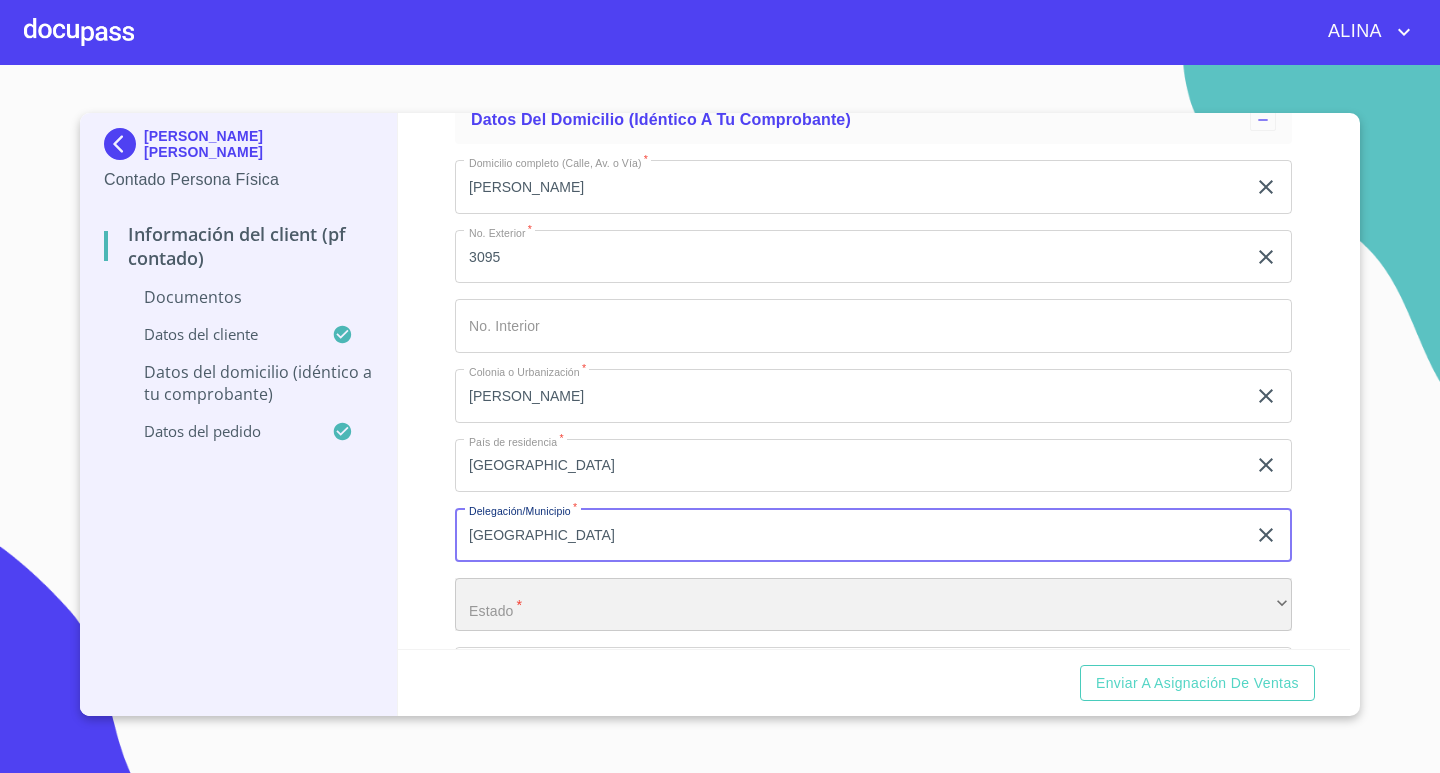 click on "​" at bounding box center (873, 605) 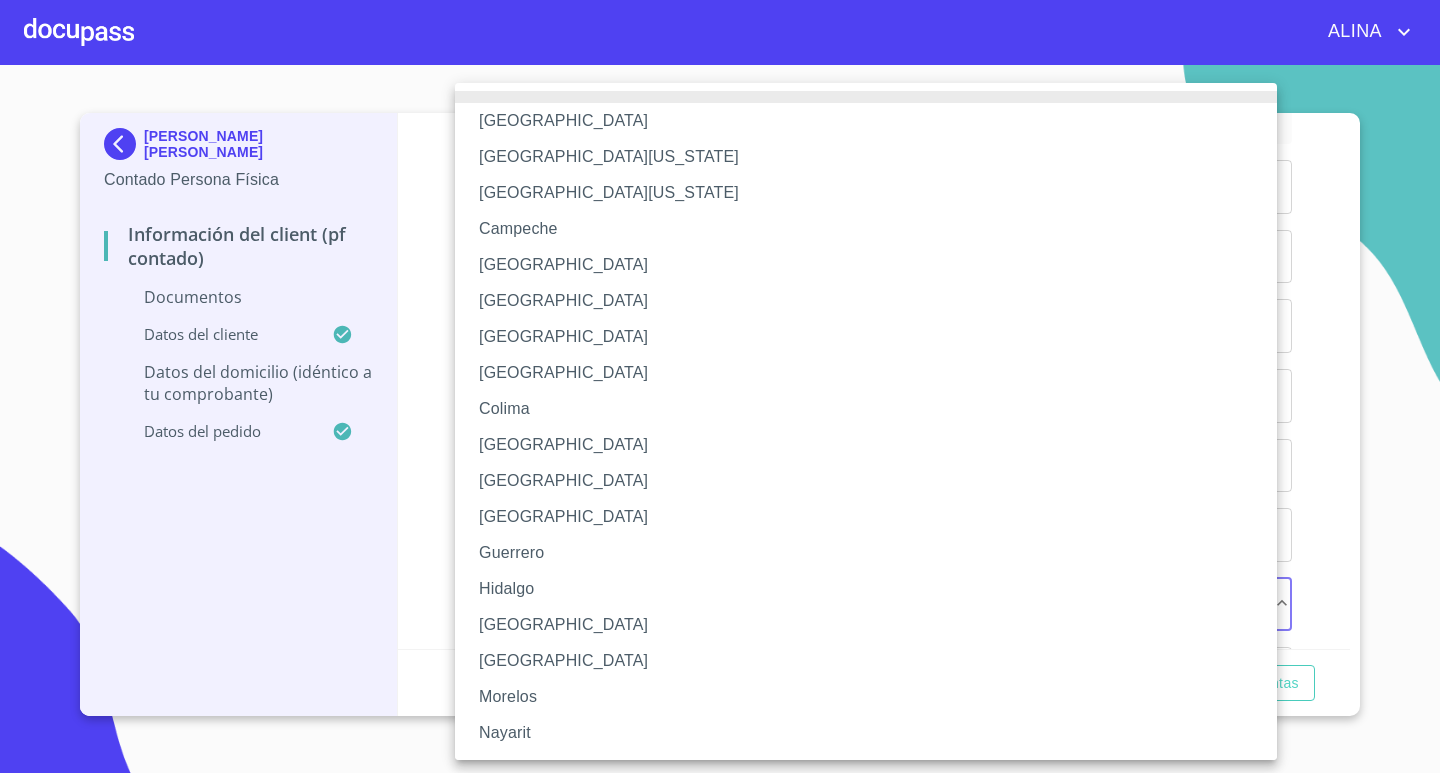 type 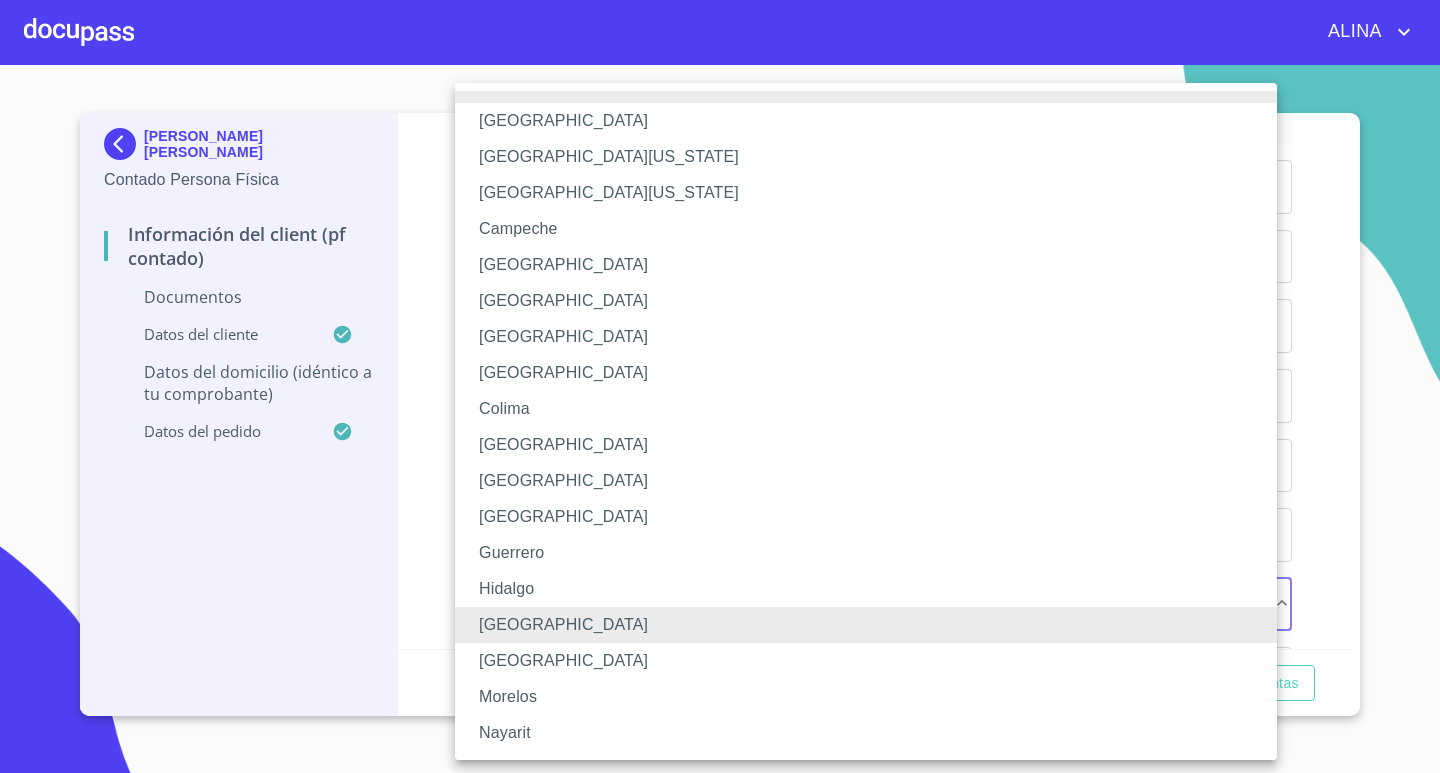 type 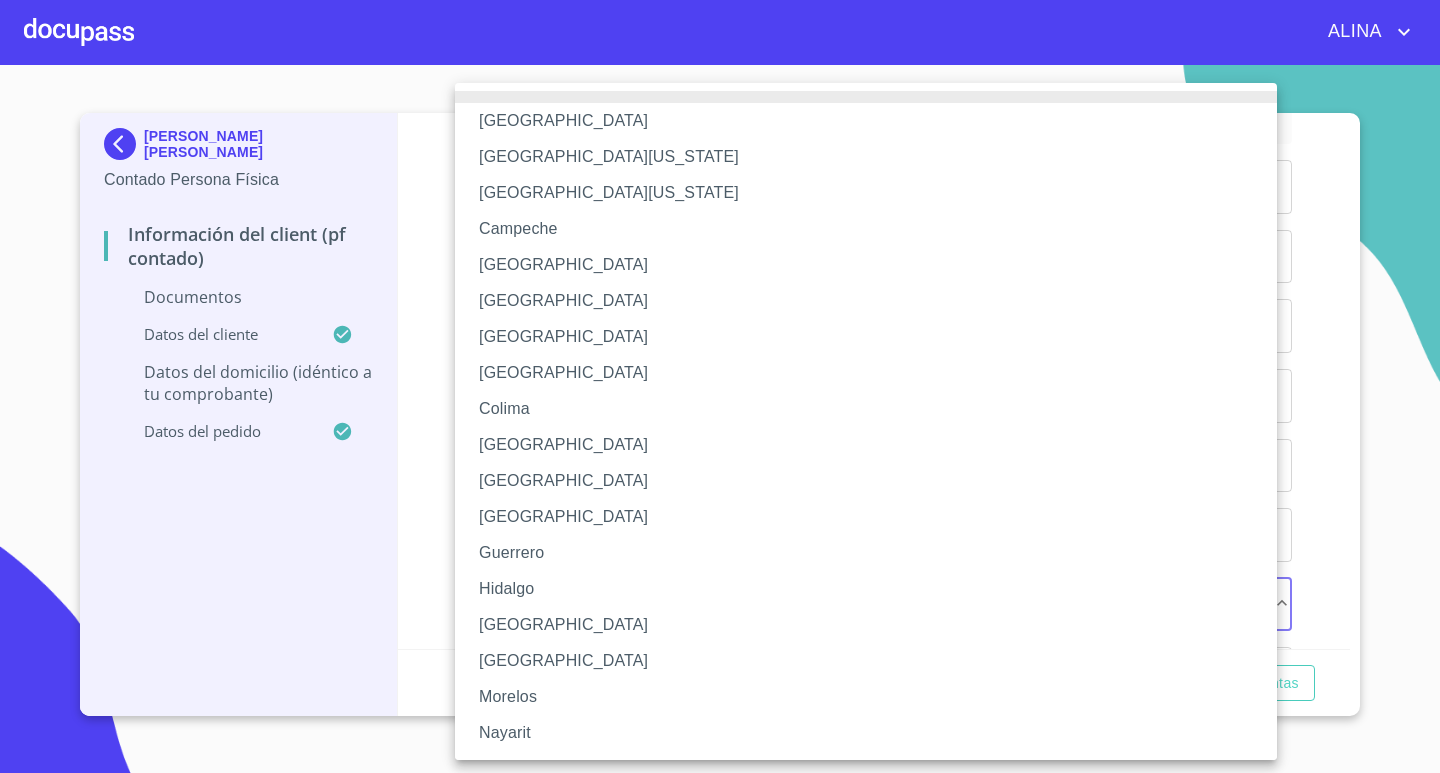 click on "[GEOGRAPHIC_DATA]" at bounding box center (873, 625) 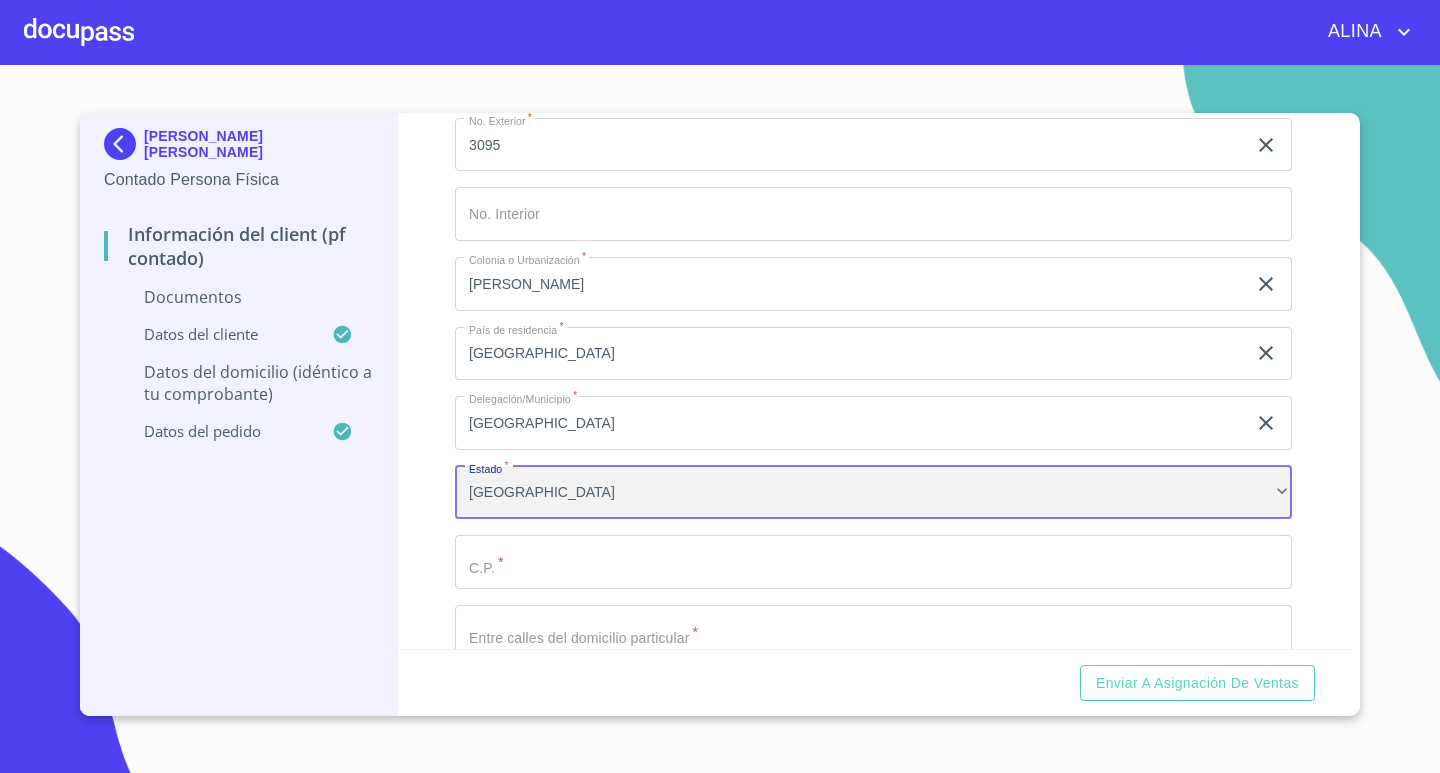 scroll, scrollTop: 4414, scrollLeft: 0, axis: vertical 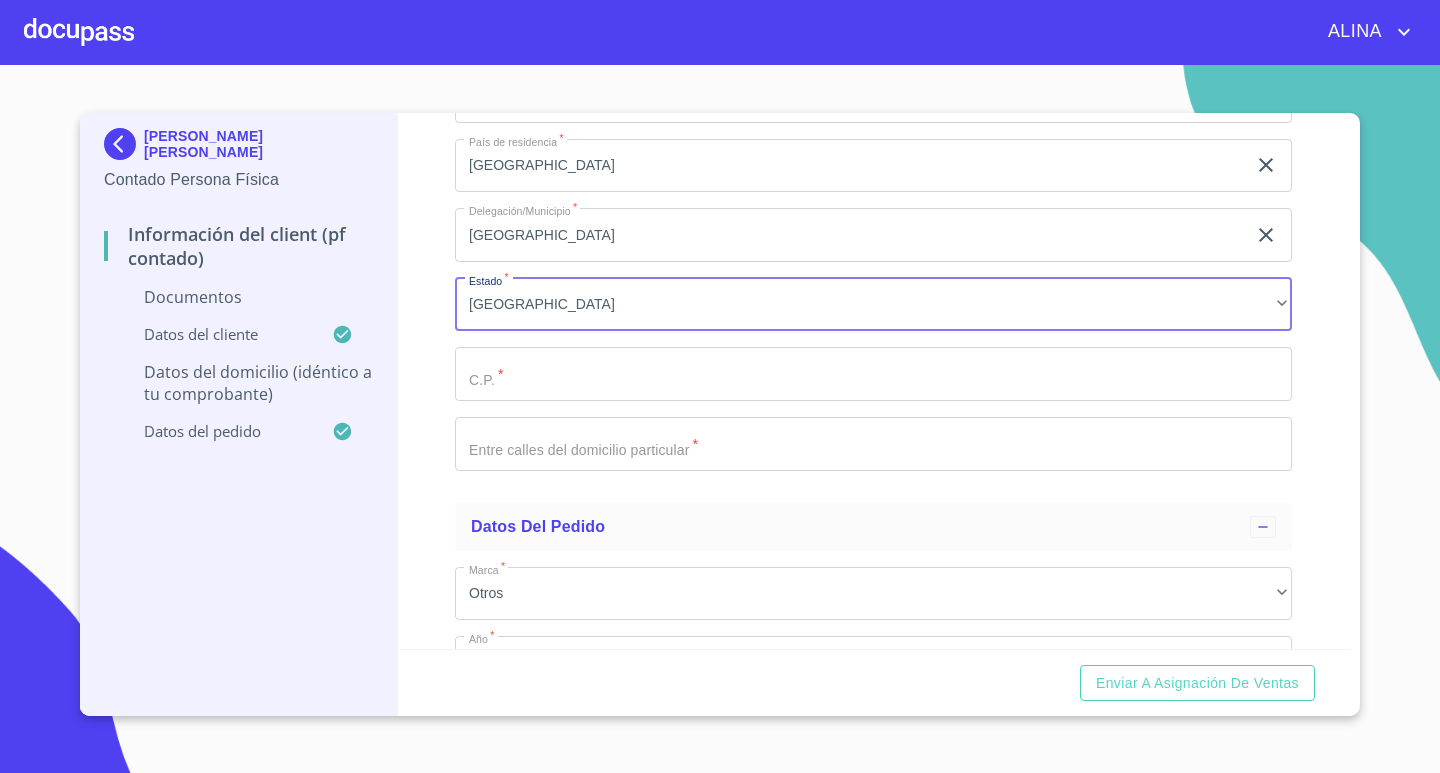 click on "Documento de identificación.   *" at bounding box center [850, -1098] 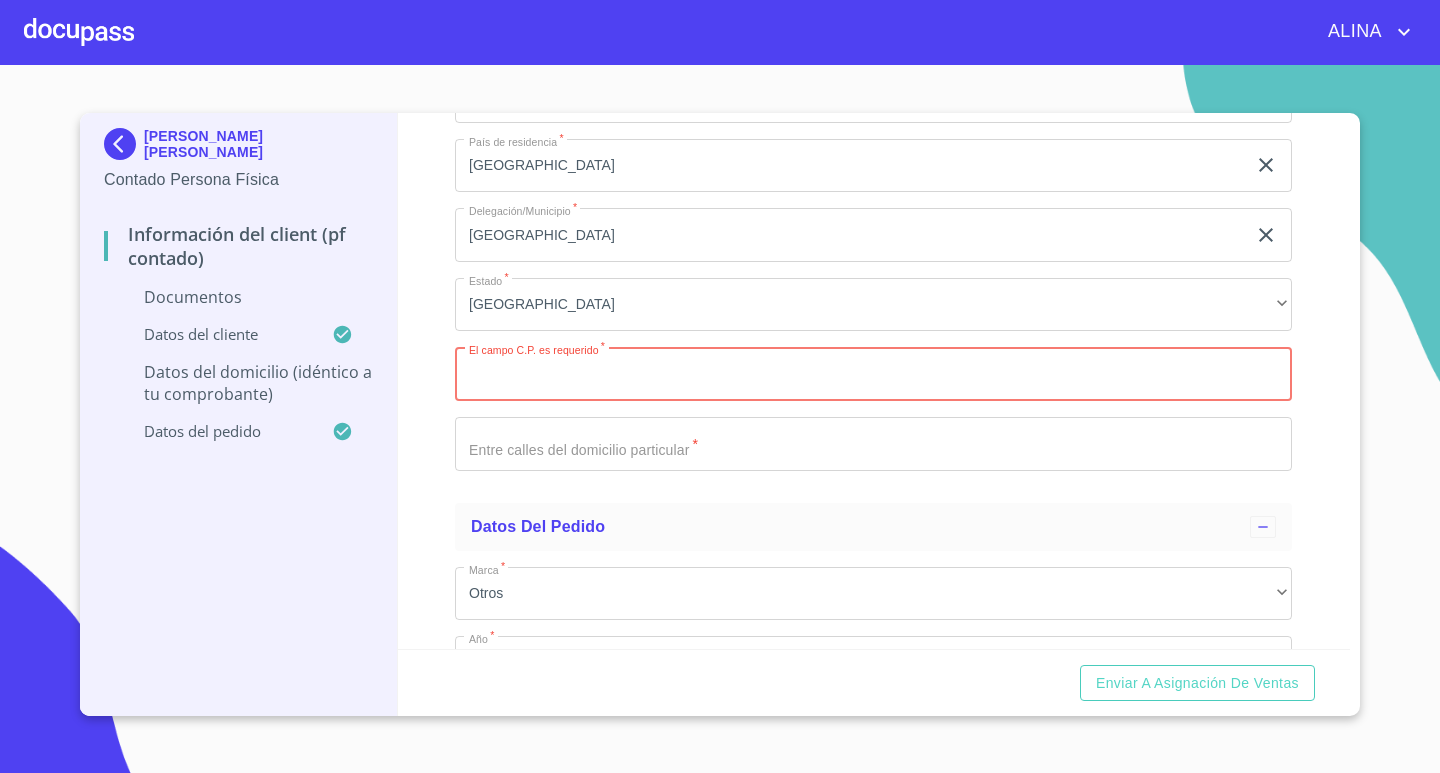 click on "Documento de identificación.   *" at bounding box center (873, 374) 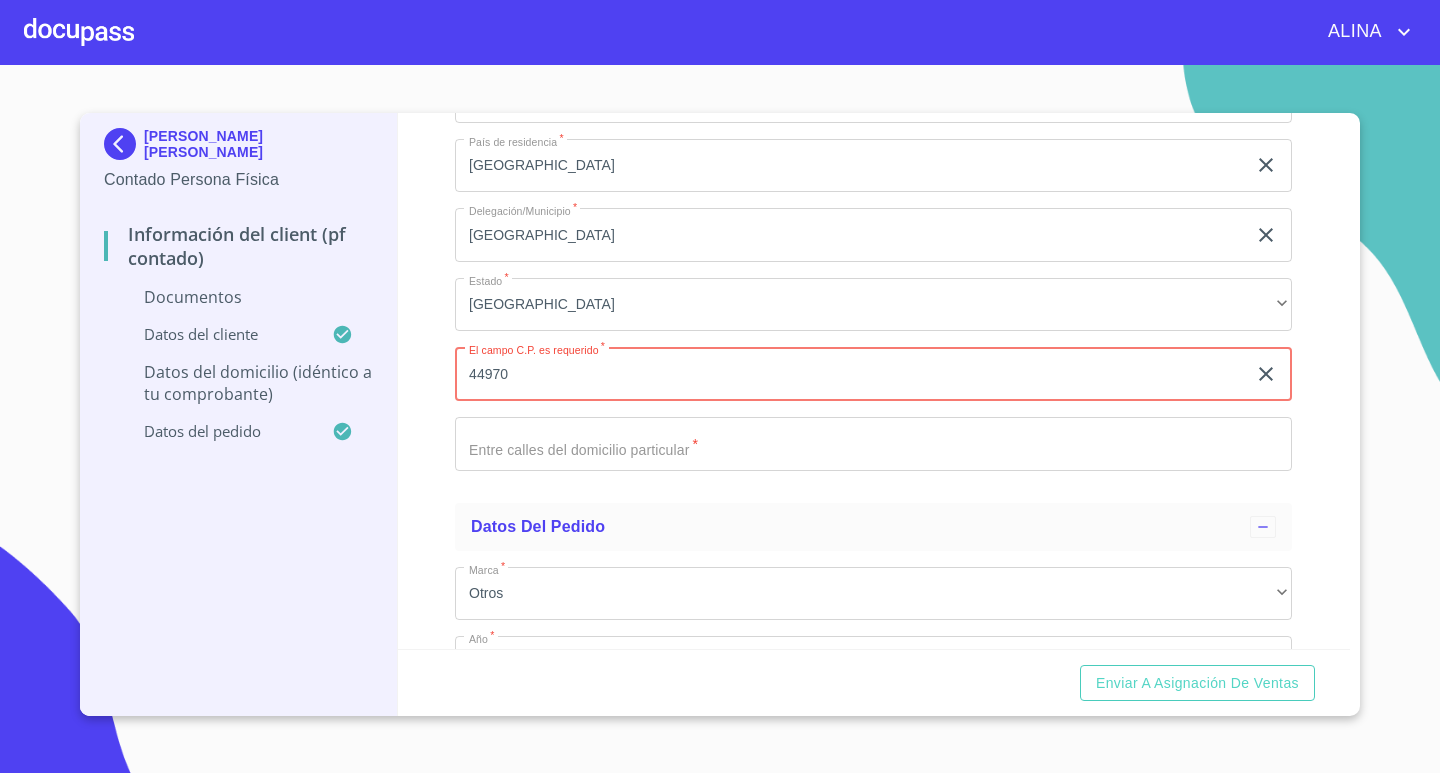 type on "44970" 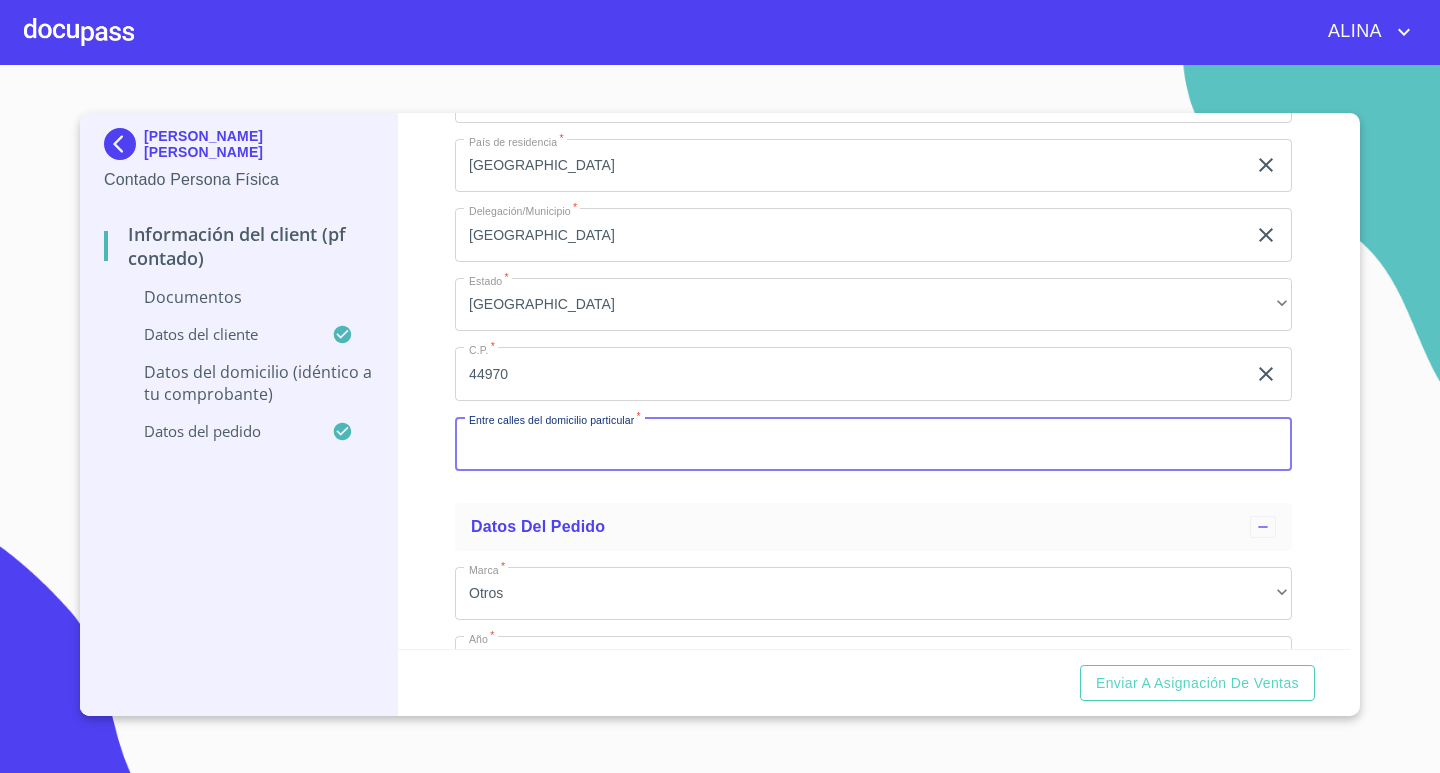 click on "Documento de identificación.   *" at bounding box center [873, 444] 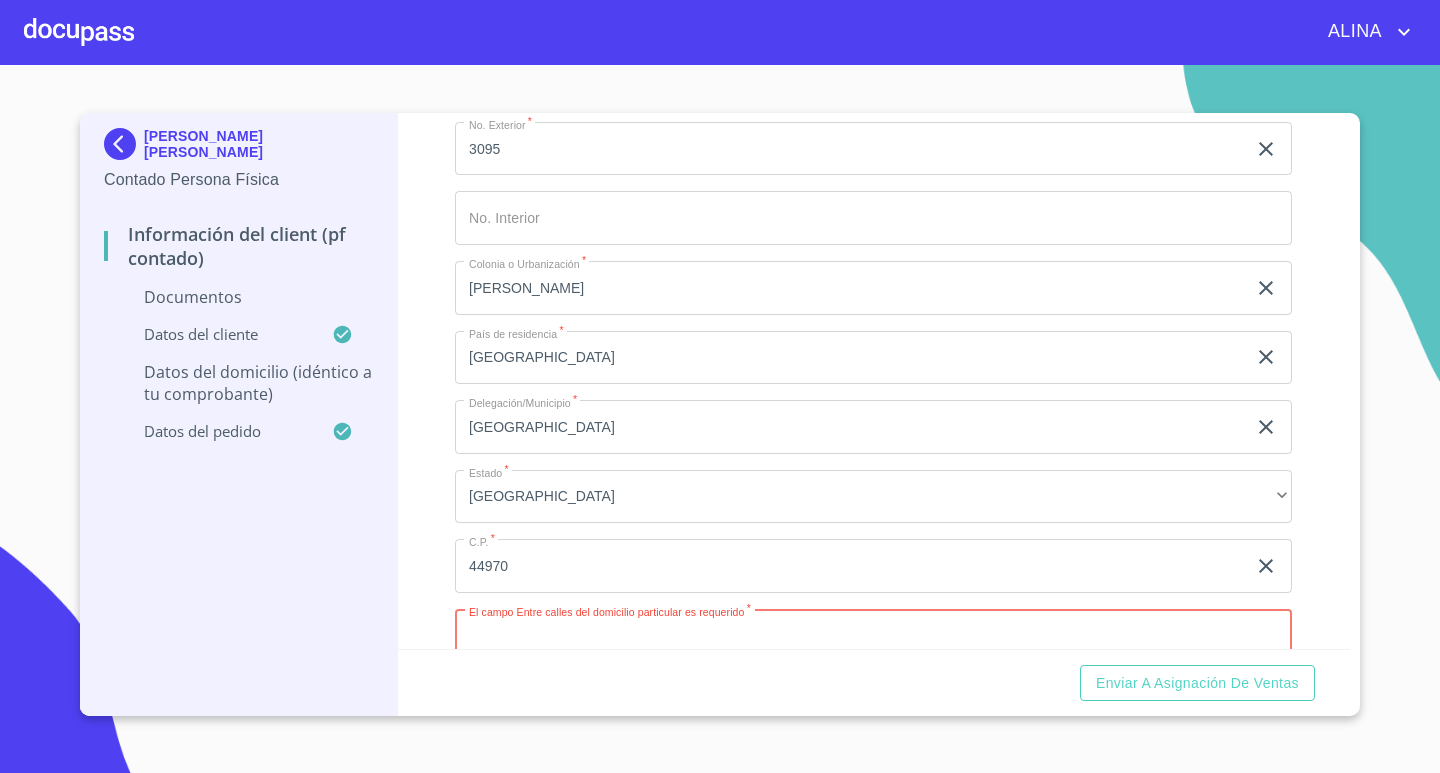 scroll, scrollTop: 4214, scrollLeft: 0, axis: vertical 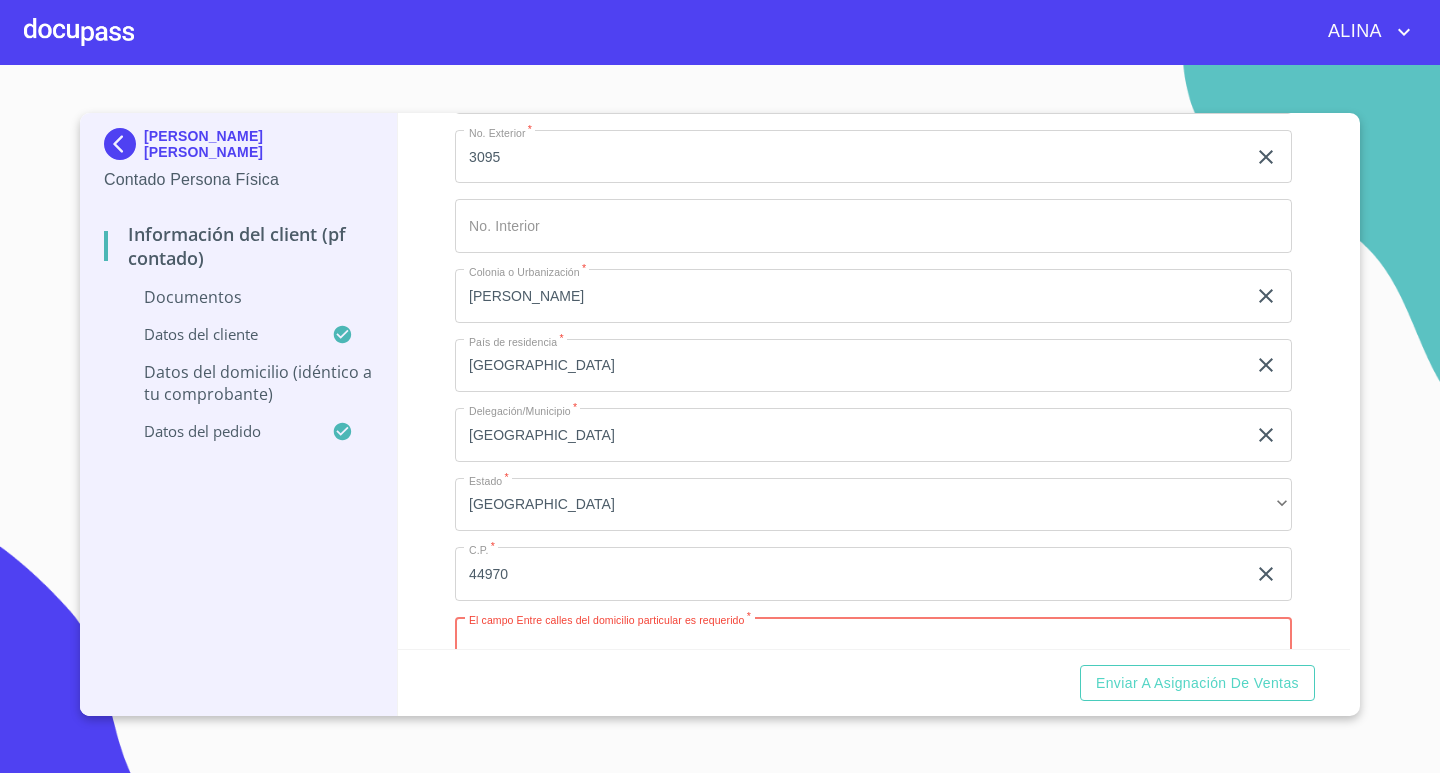click on "Documento de identificación.   *" at bounding box center [873, 644] 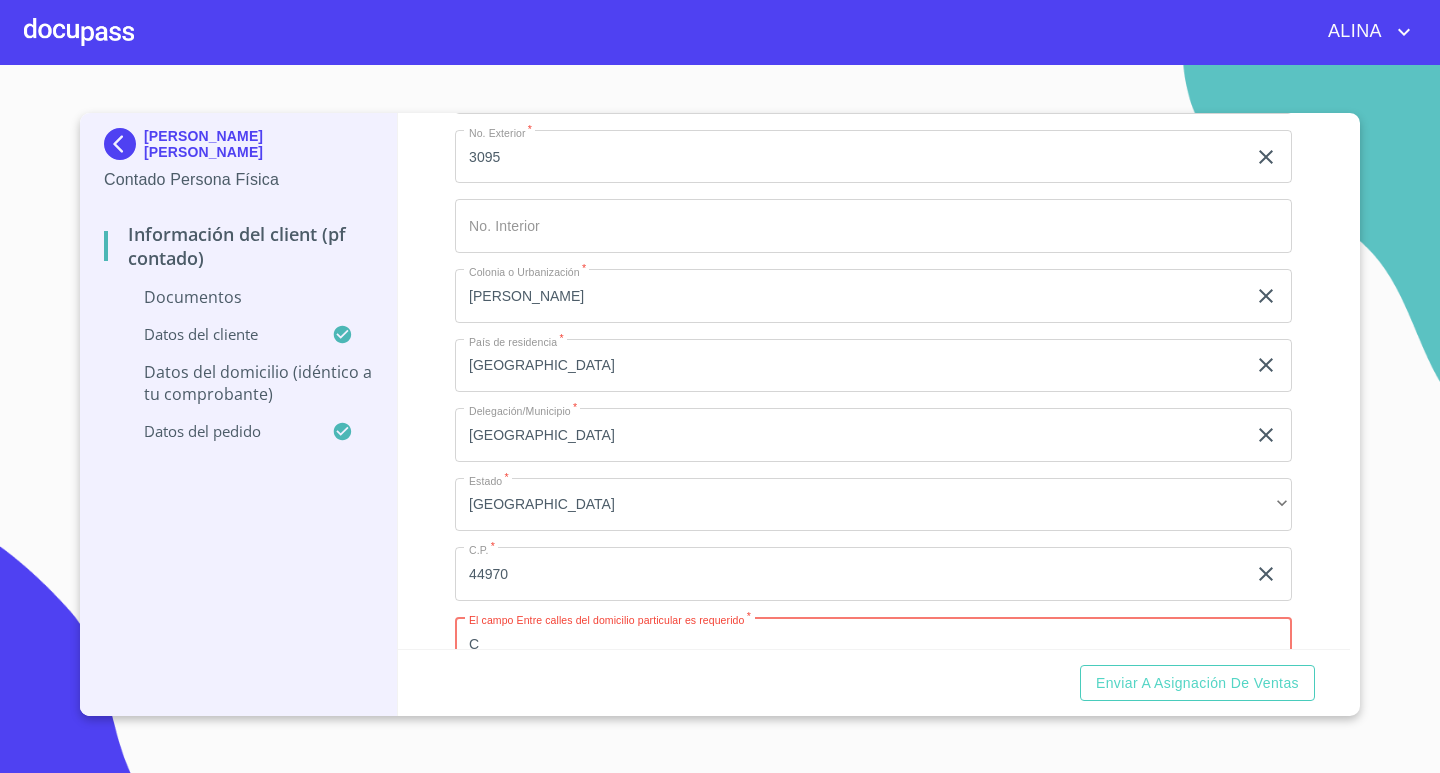 scroll, scrollTop: 4217, scrollLeft: 0, axis: vertical 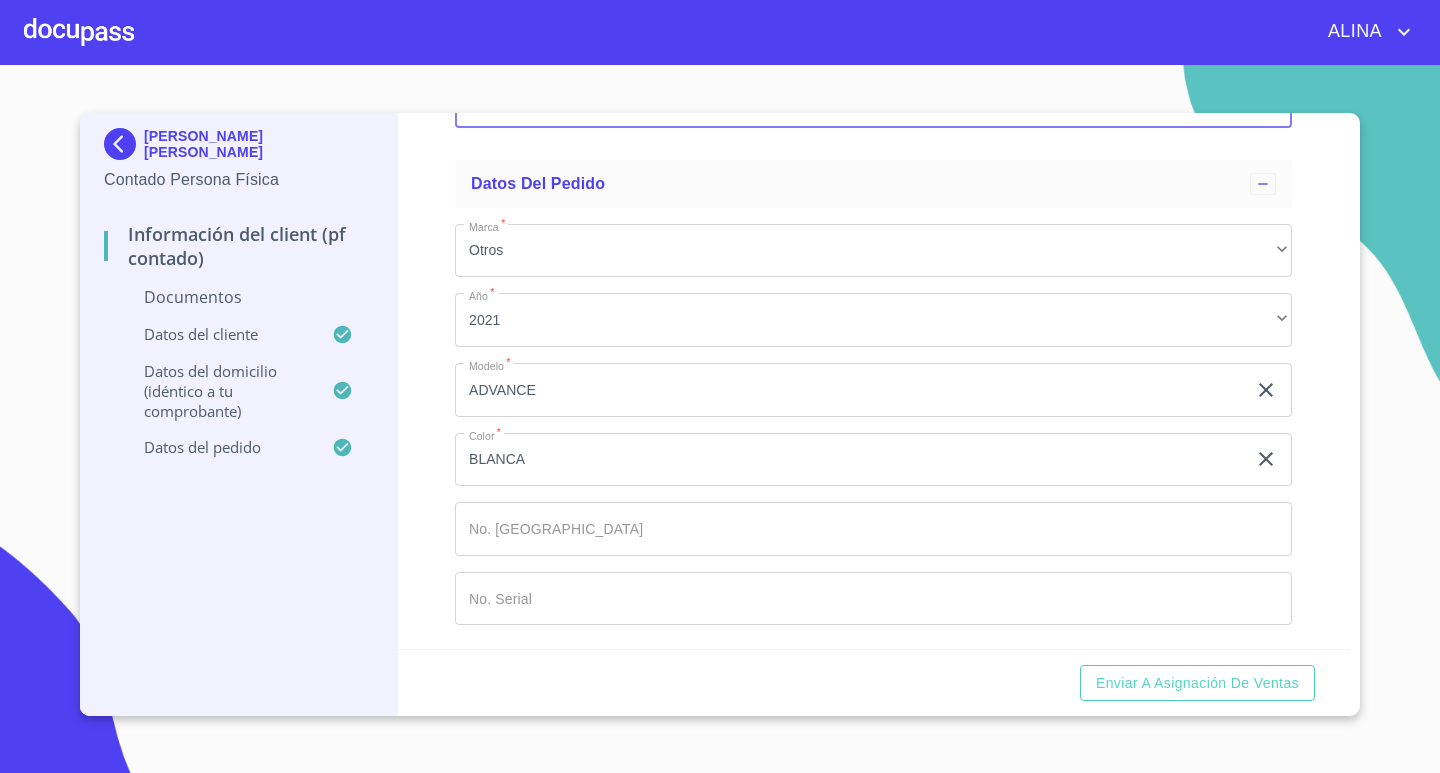 type on "[PERSON_NAME] Y [PERSON_NAME]" 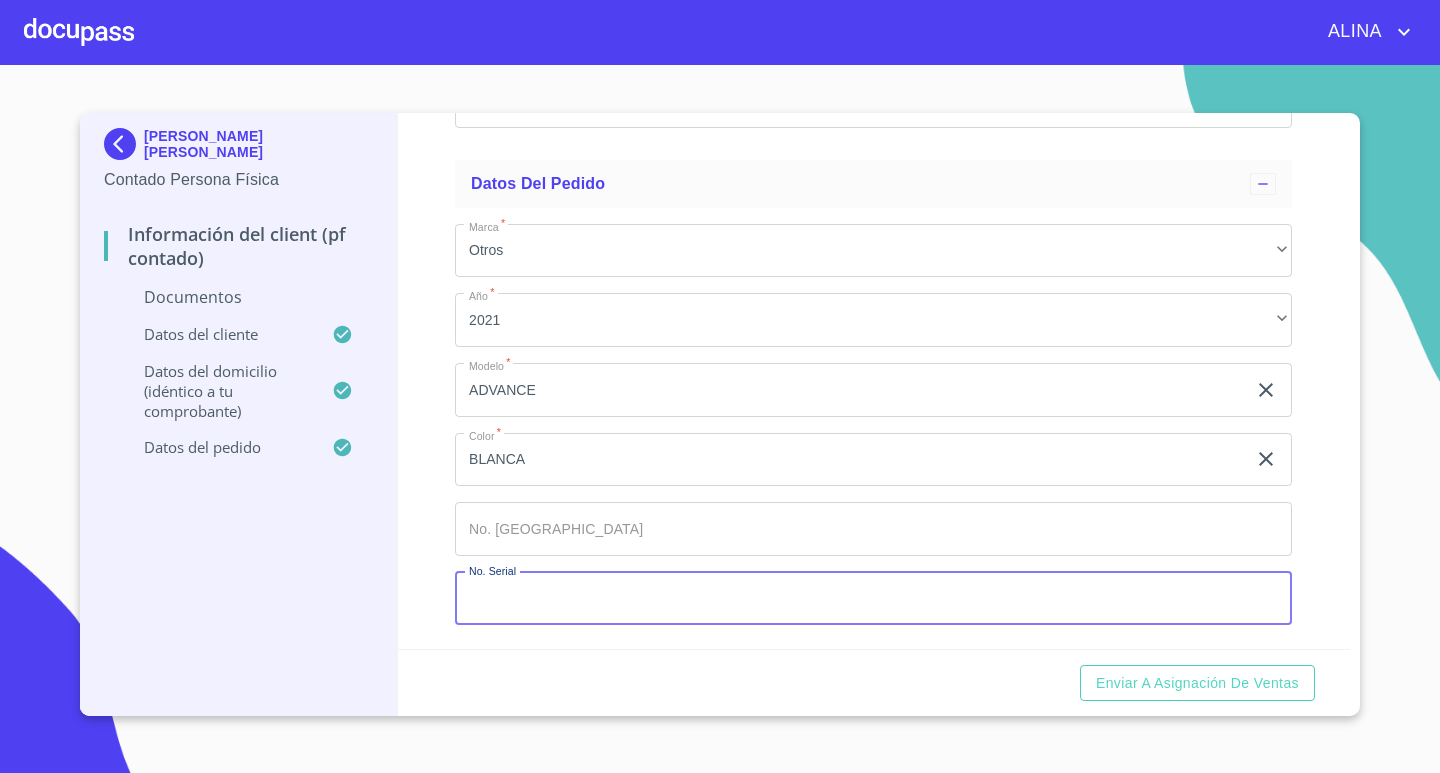 click on "Documento de identificación.   *" at bounding box center [873, 599] 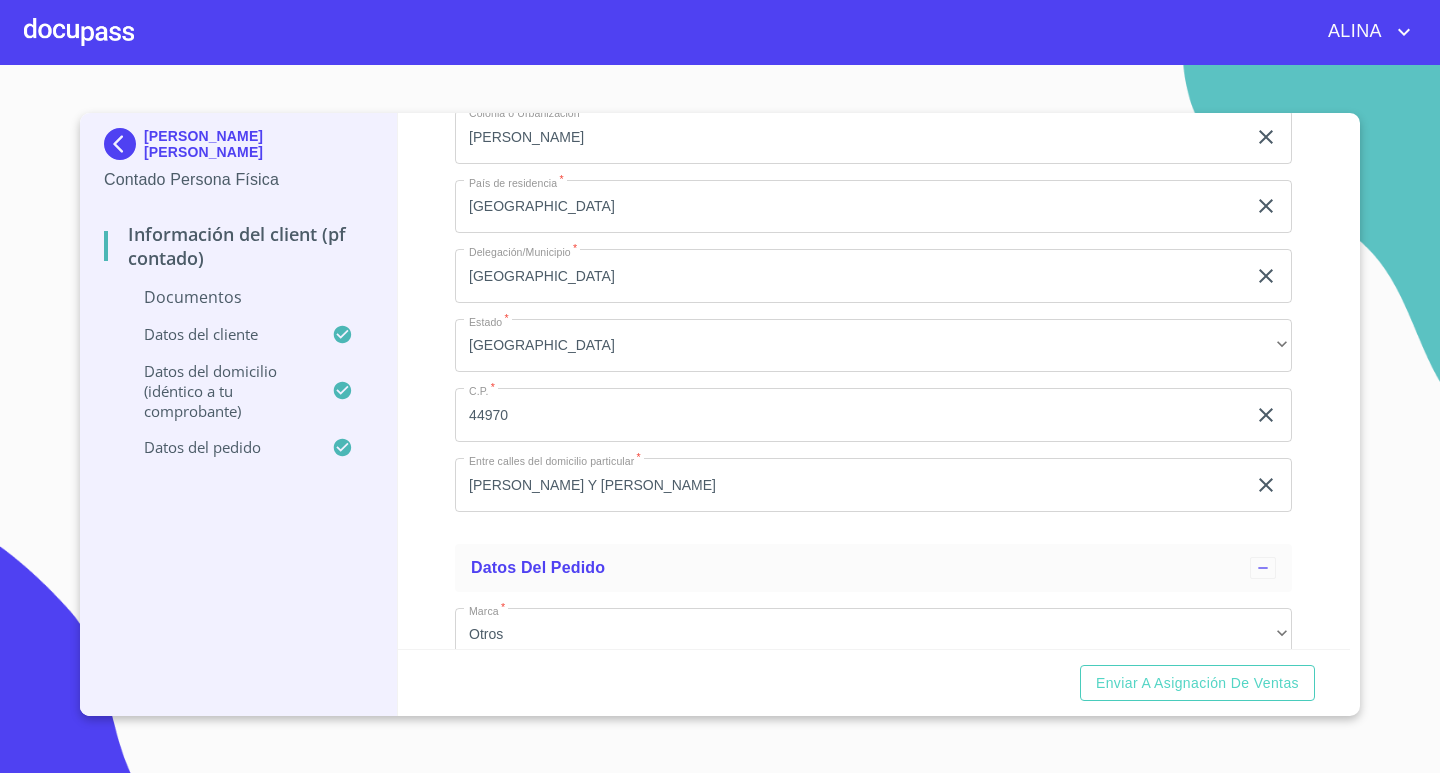 scroll, scrollTop: 4357, scrollLeft: 0, axis: vertical 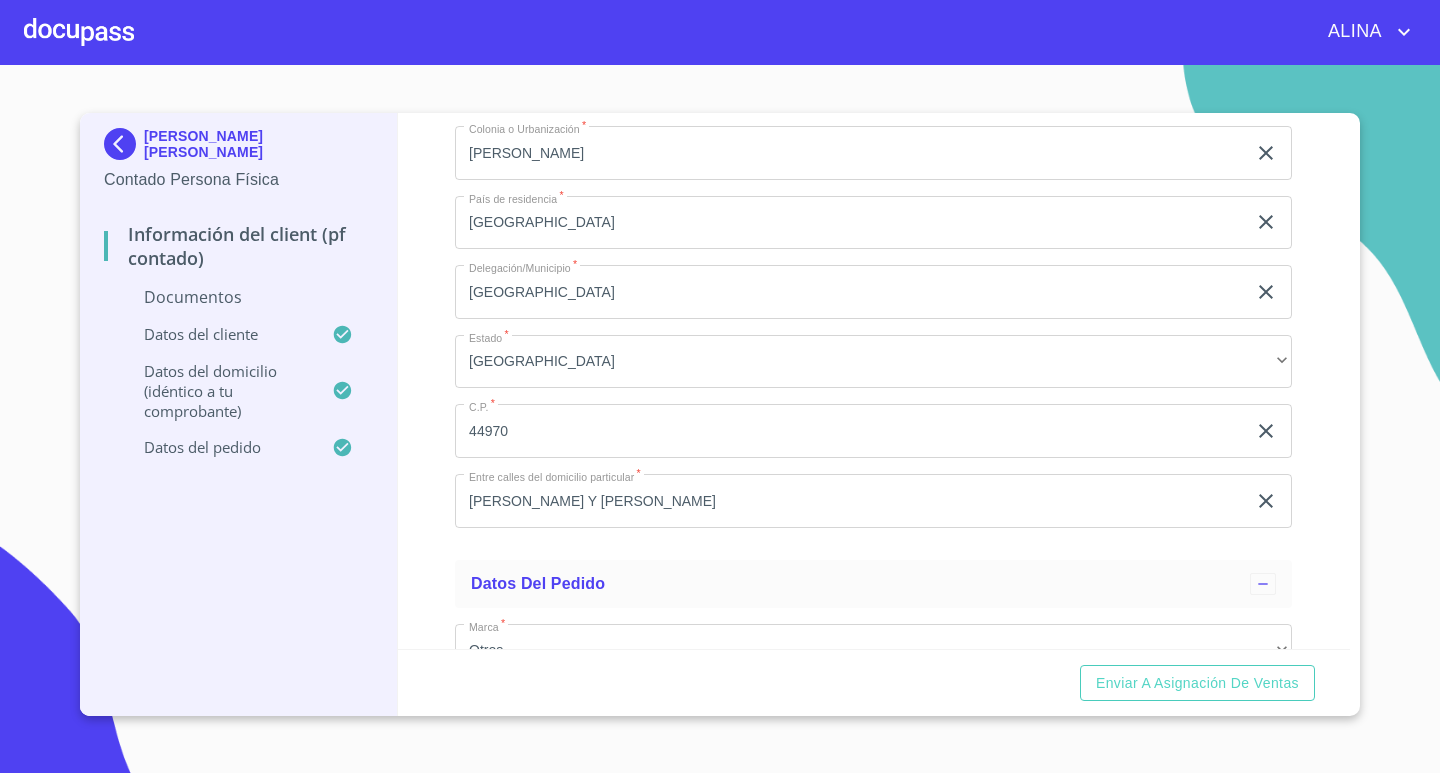 type on "U130302" 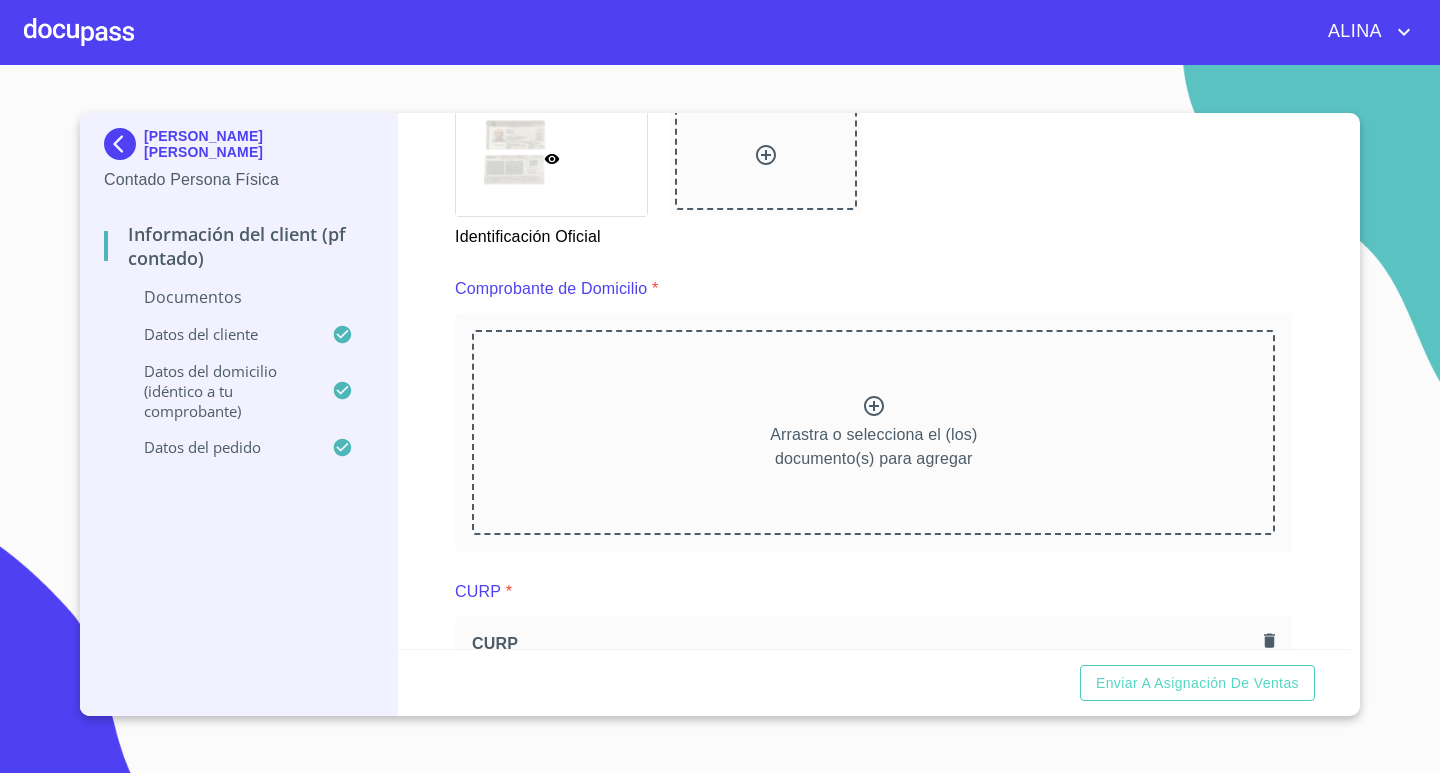 scroll, scrollTop: 857, scrollLeft: 0, axis: vertical 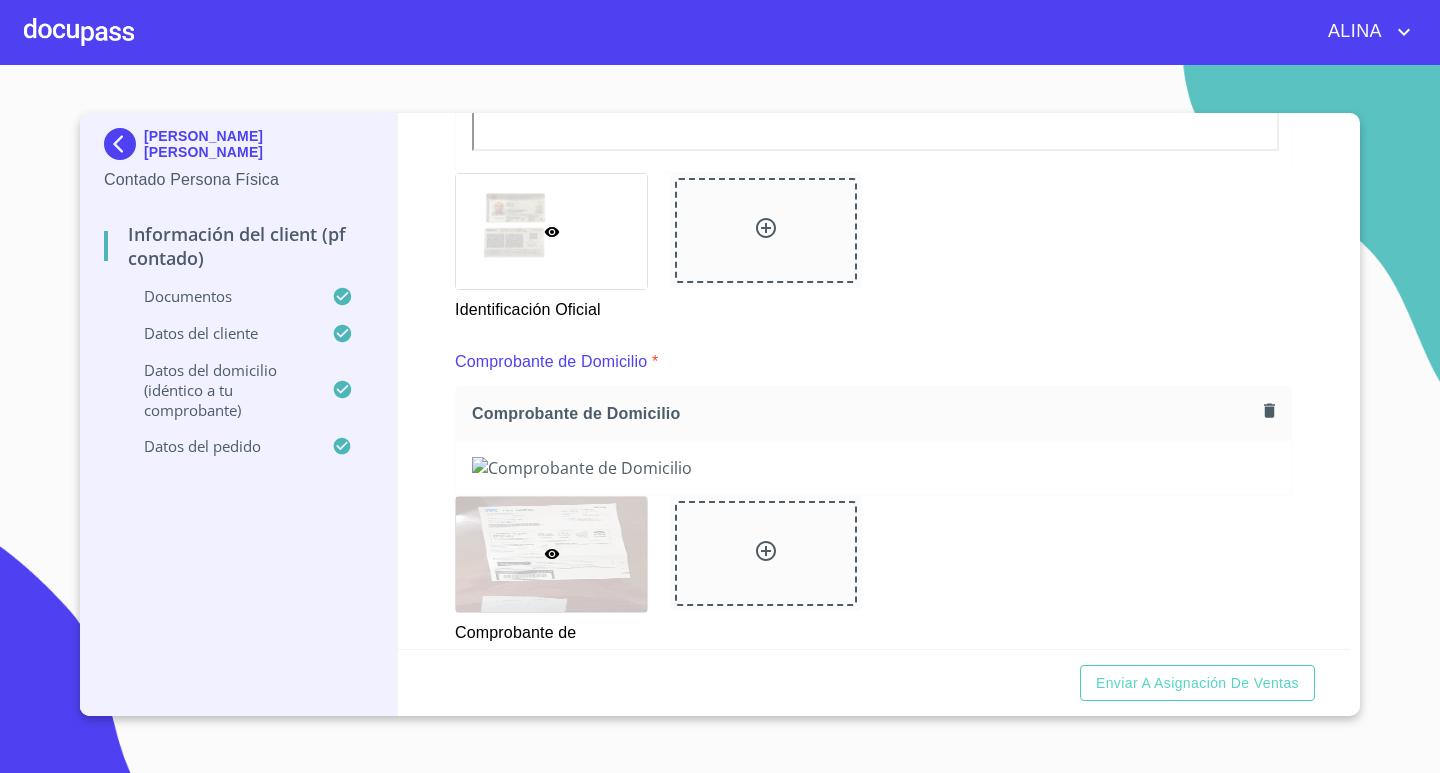 click on "Identificación Oficial" at bounding box center (873, 247) 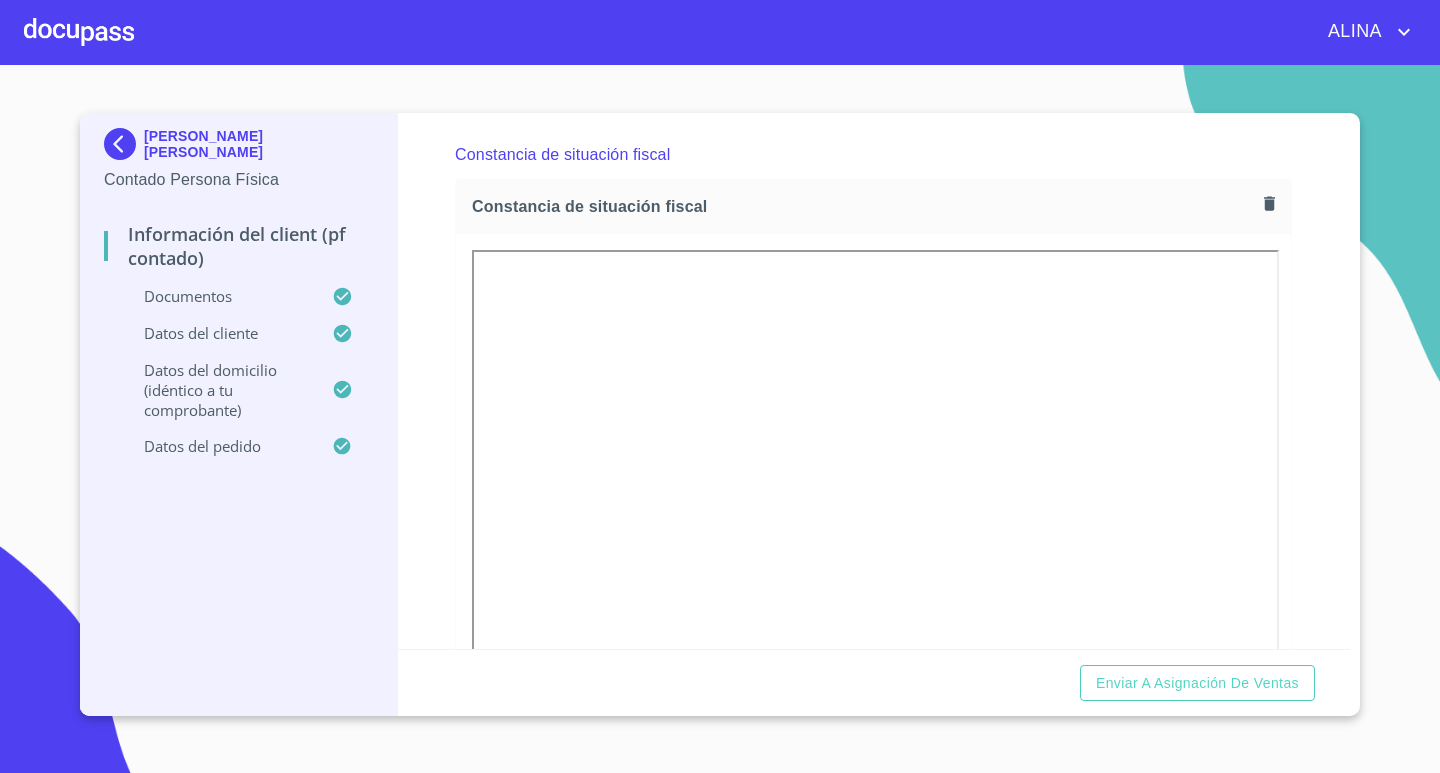 scroll, scrollTop: 2257, scrollLeft: 0, axis: vertical 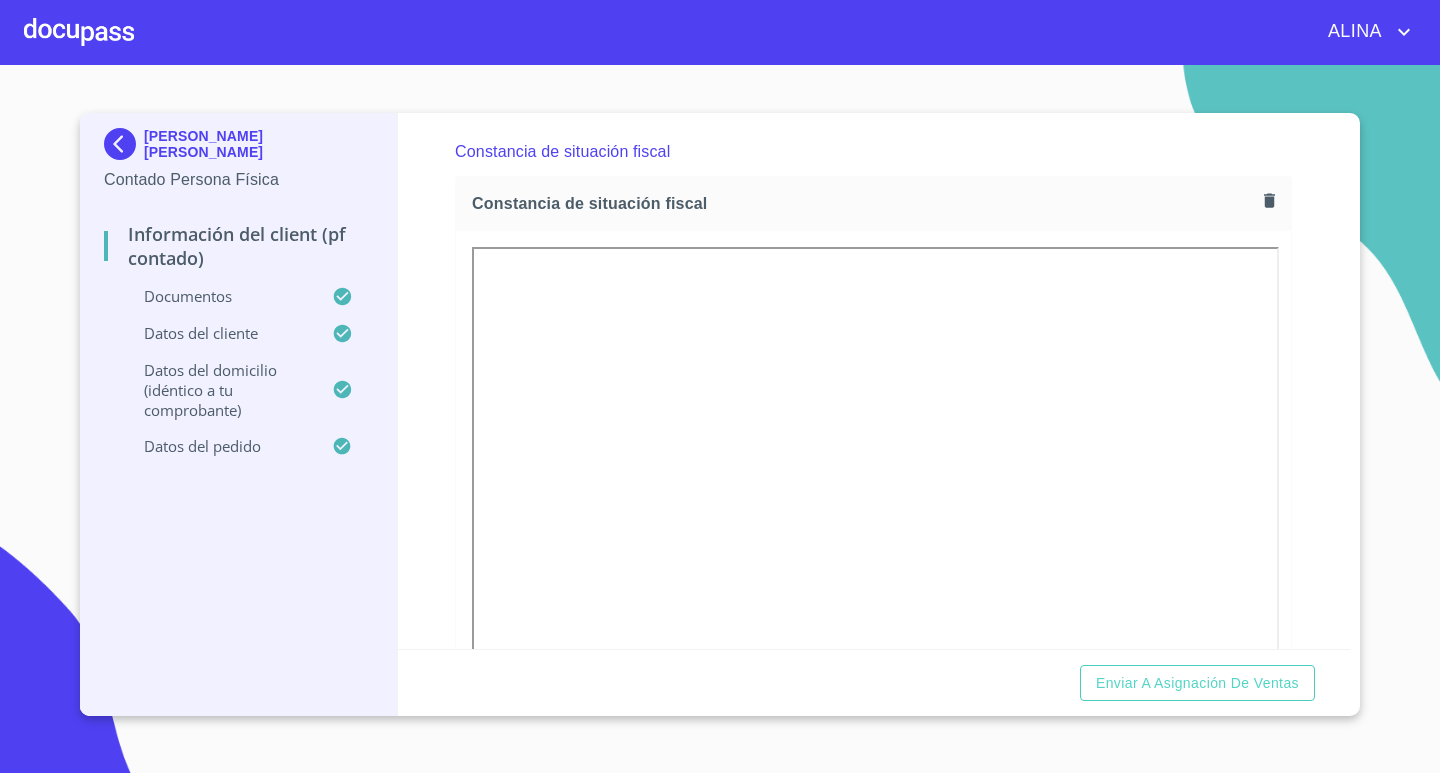 click 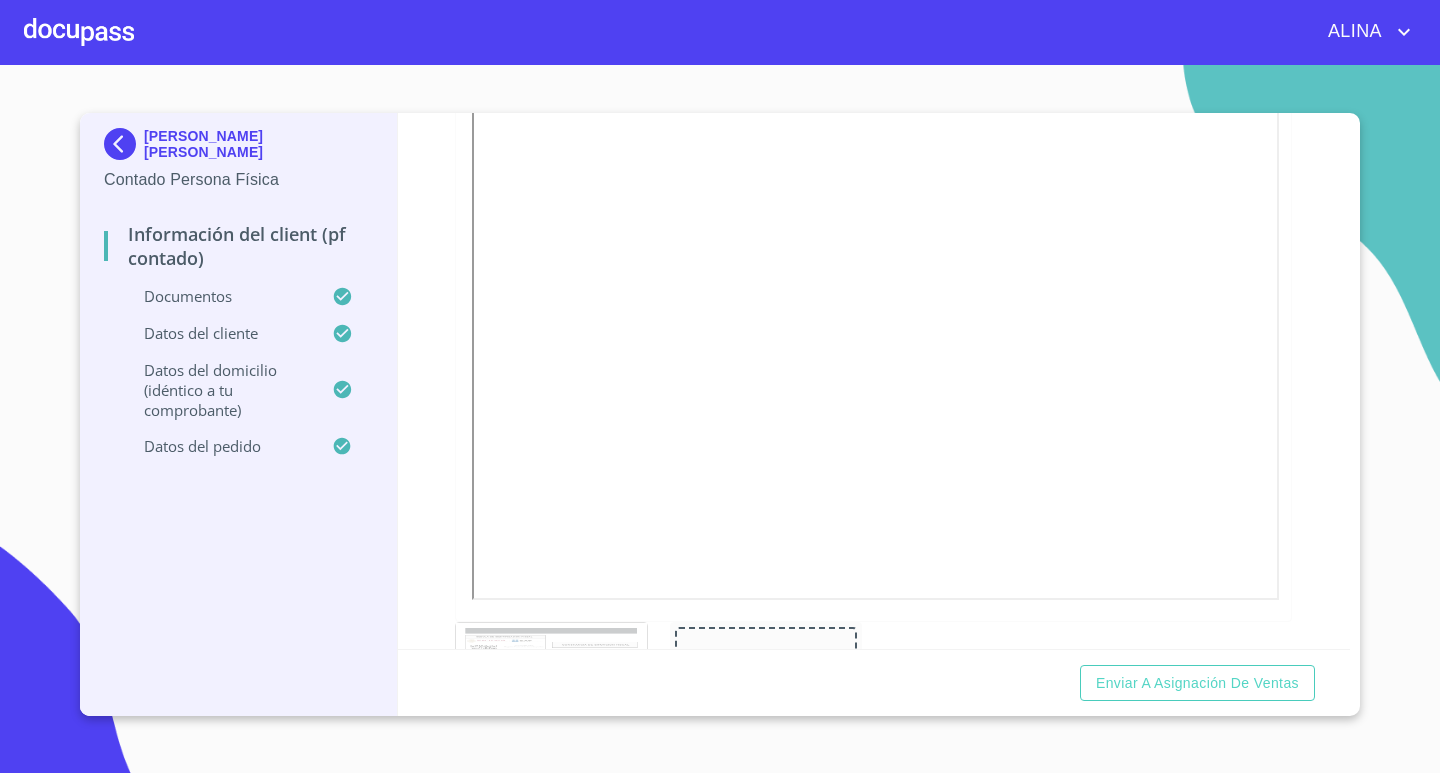 scroll, scrollTop: 2457, scrollLeft: 0, axis: vertical 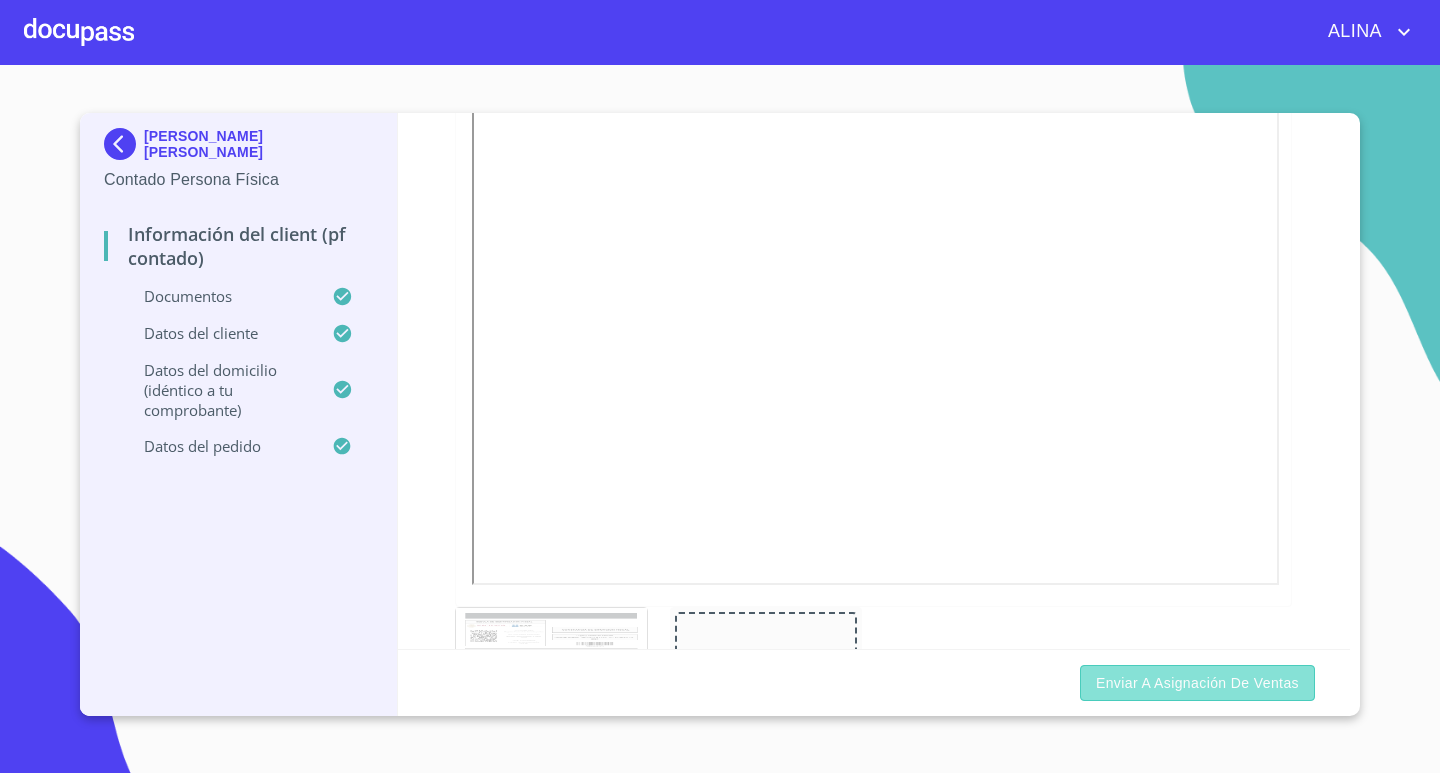 click on "Enviar a Asignación de Ventas" at bounding box center (1197, 683) 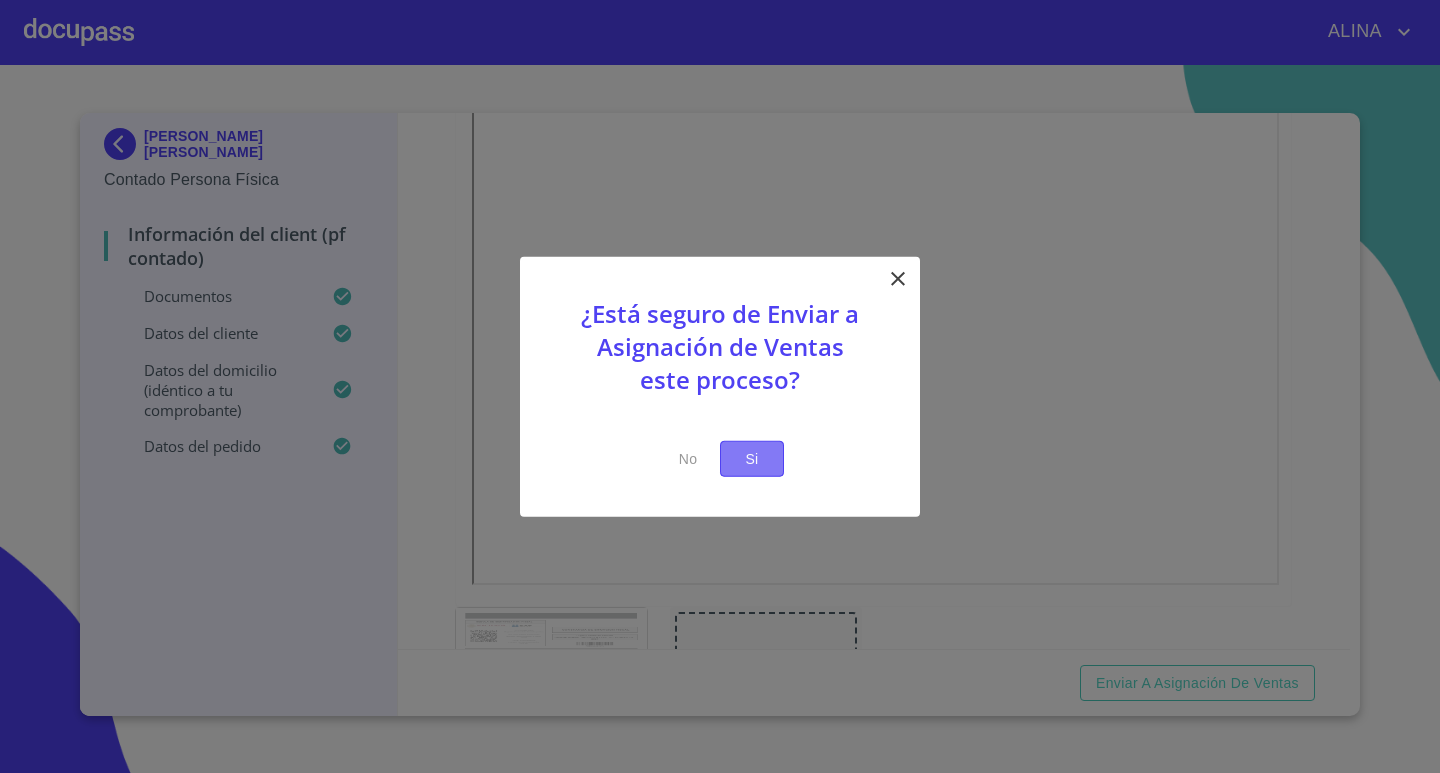 click on "Si" at bounding box center [752, 458] 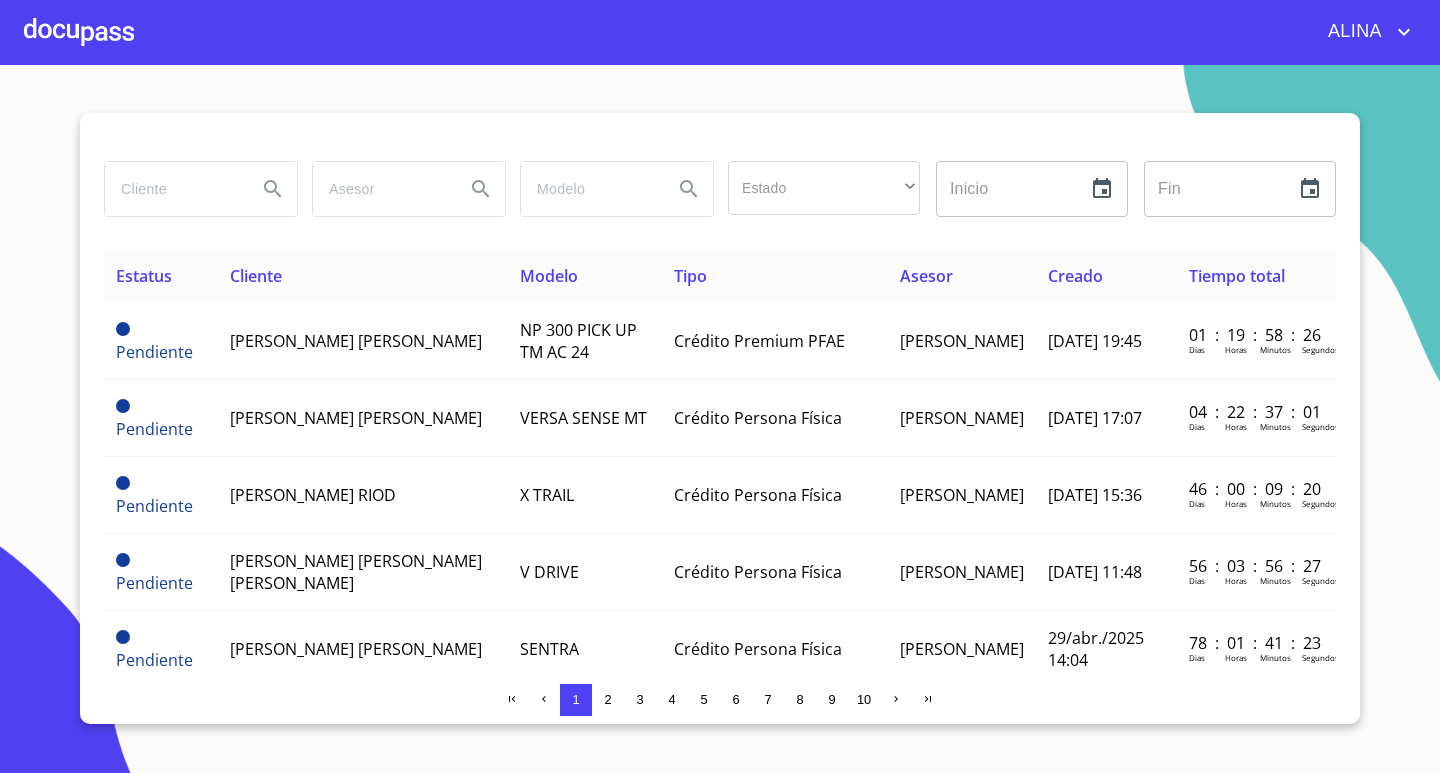 click at bounding box center [79, 32] 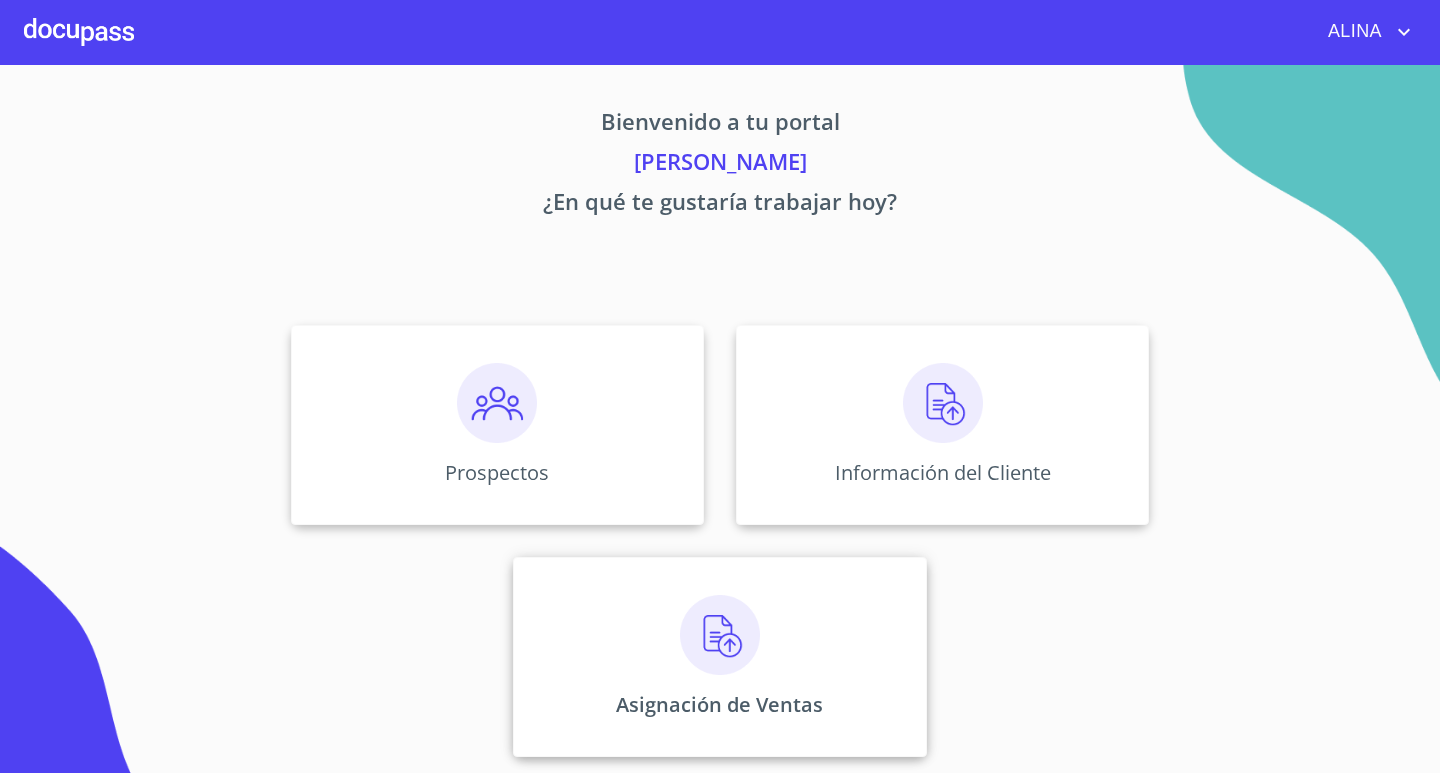 click on "Asignación de Ventas" at bounding box center [719, 657] 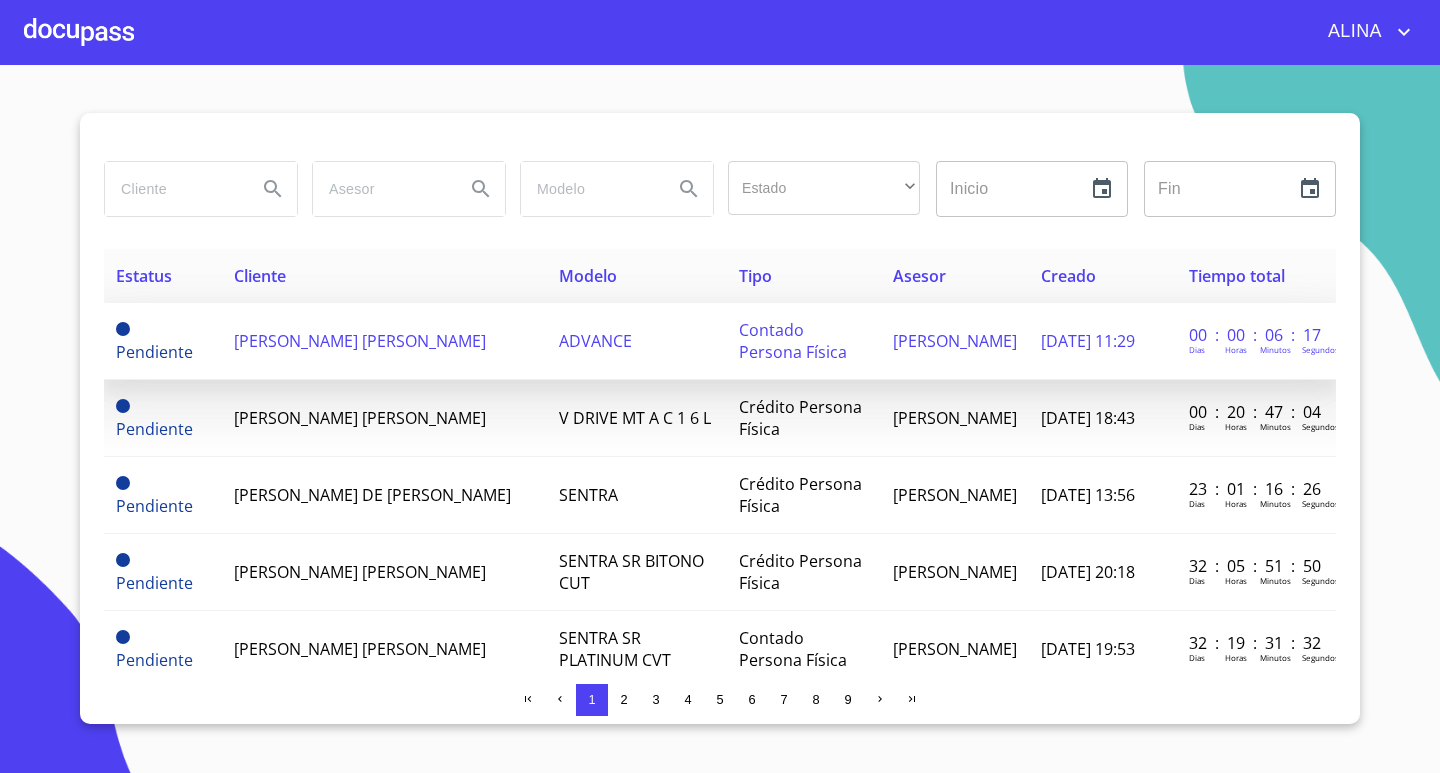 click on "[PERSON_NAME] [PERSON_NAME]" at bounding box center [360, 341] 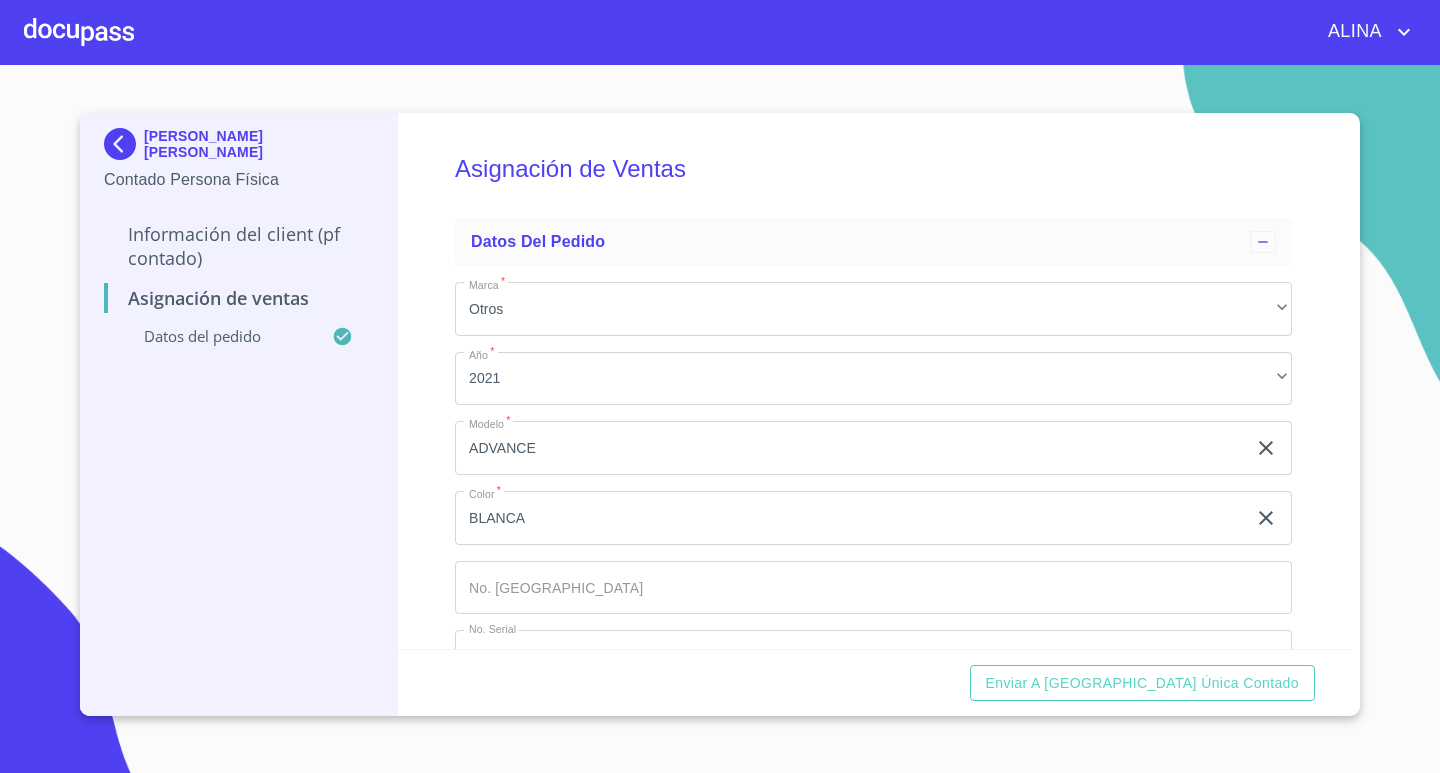 scroll, scrollTop: 74, scrollLeft: 0, axis: vertical 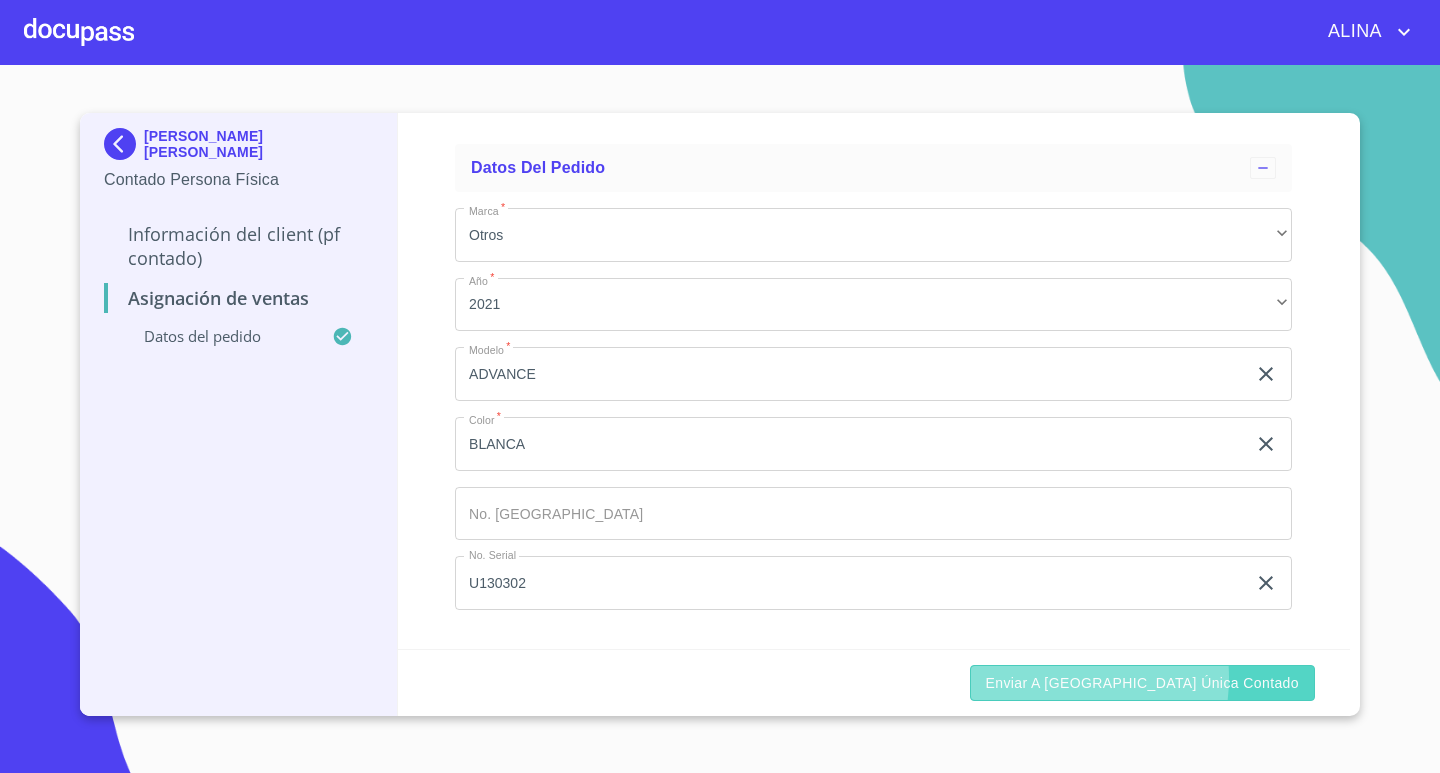 click on "Enviar a [GEOGRAPHIC_DATA] única contado" at bounding box center [1143, 683] 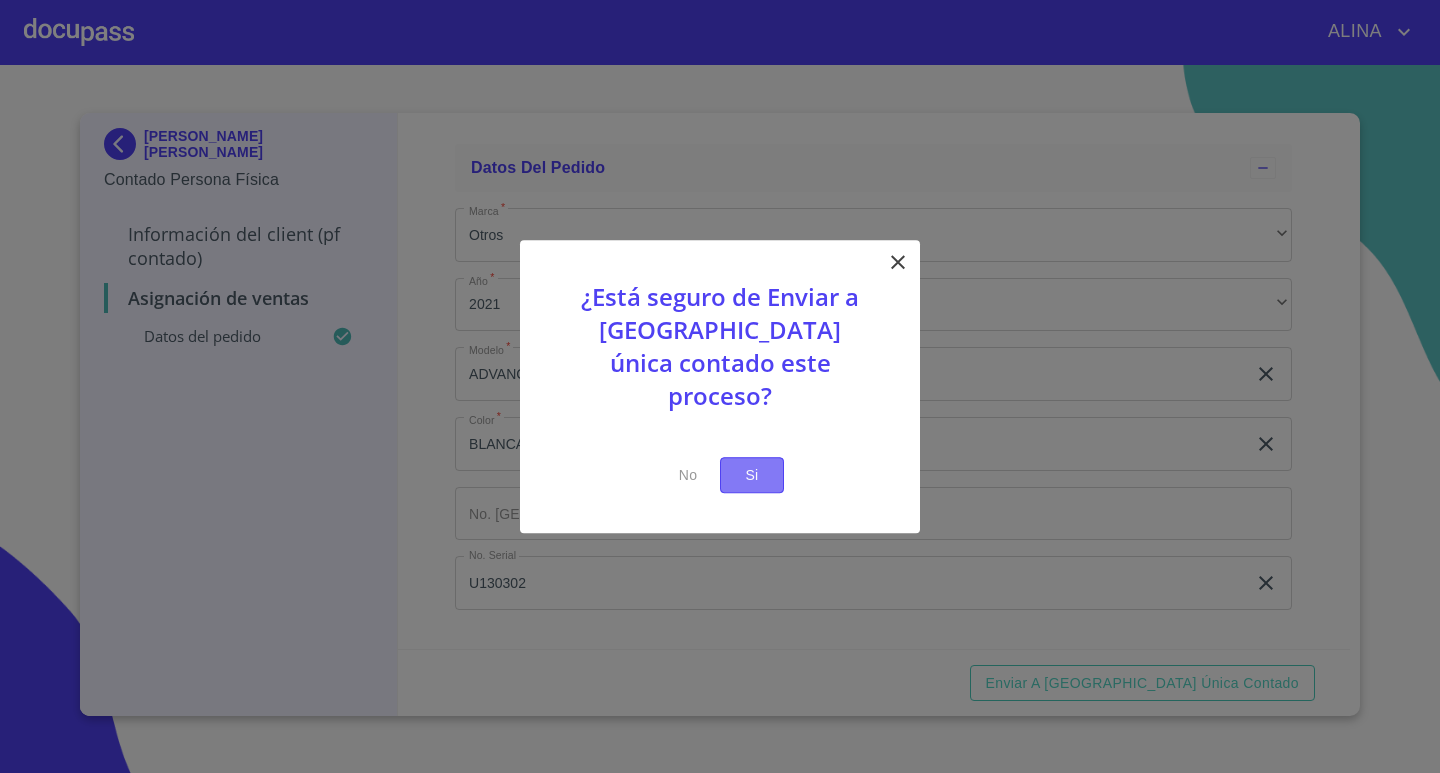 click on "Si" at bounding box center [752, 475] 